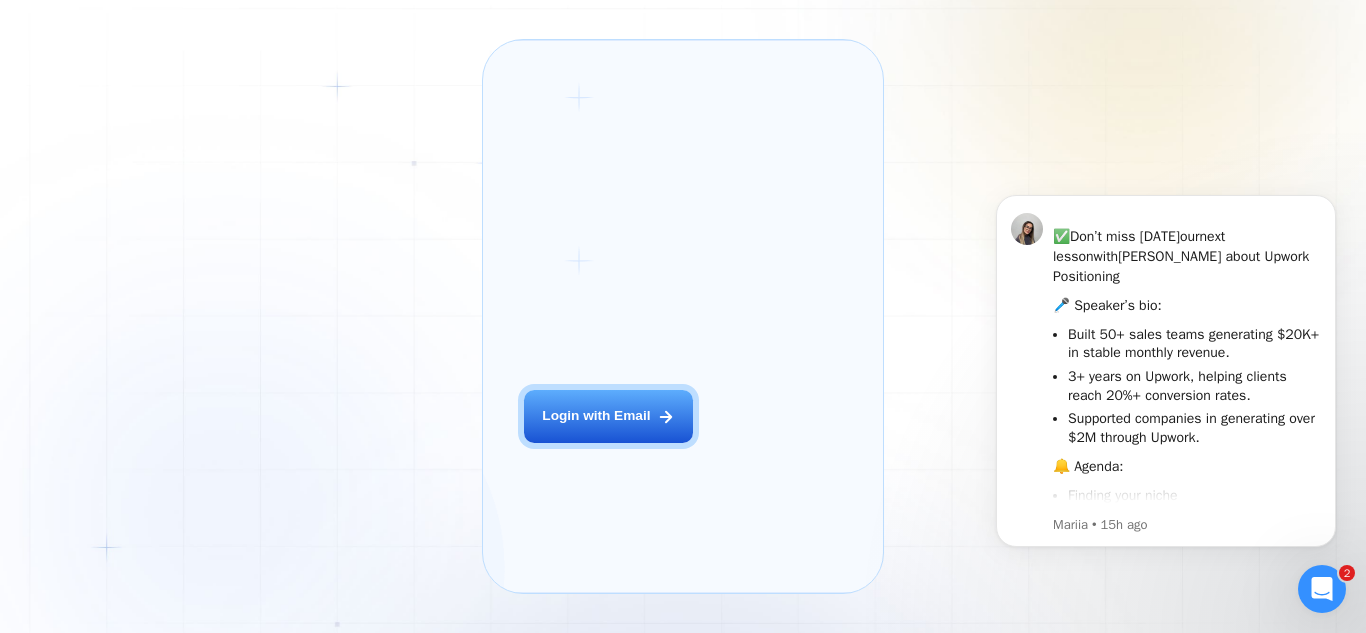 scroll, scrollTop: 0, scrollLeft: 0, axis: both 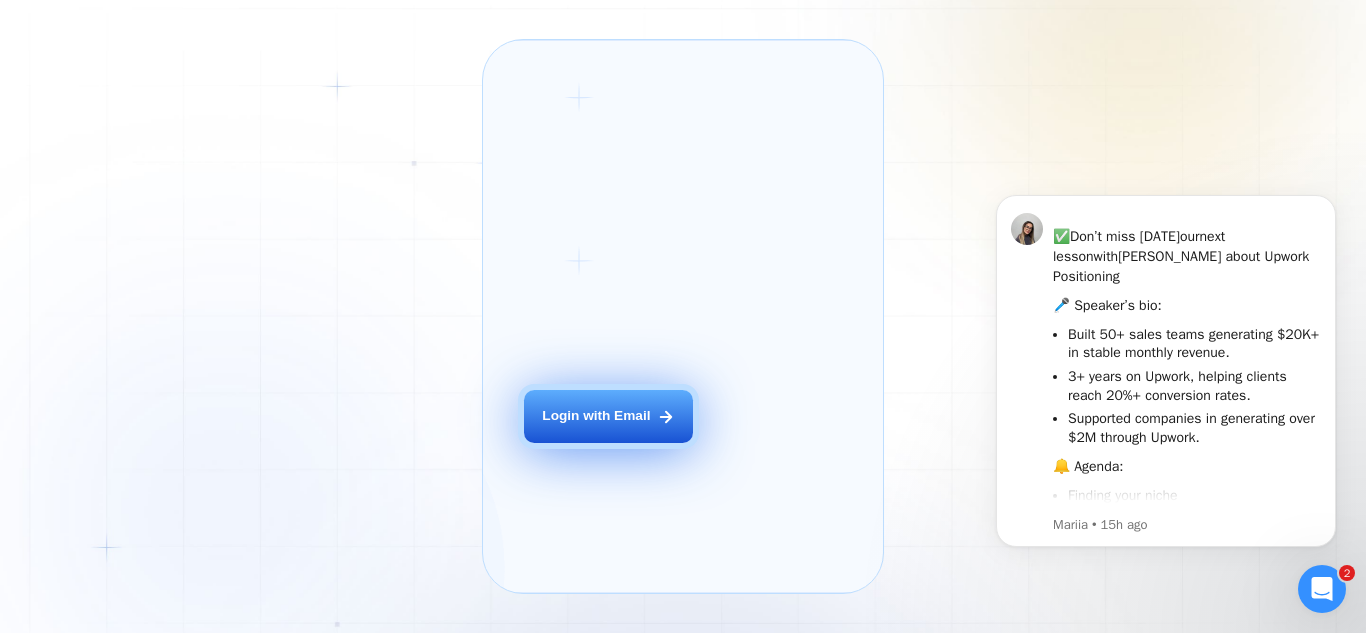 click on "Login with Email" at bounding box center (608, 416) 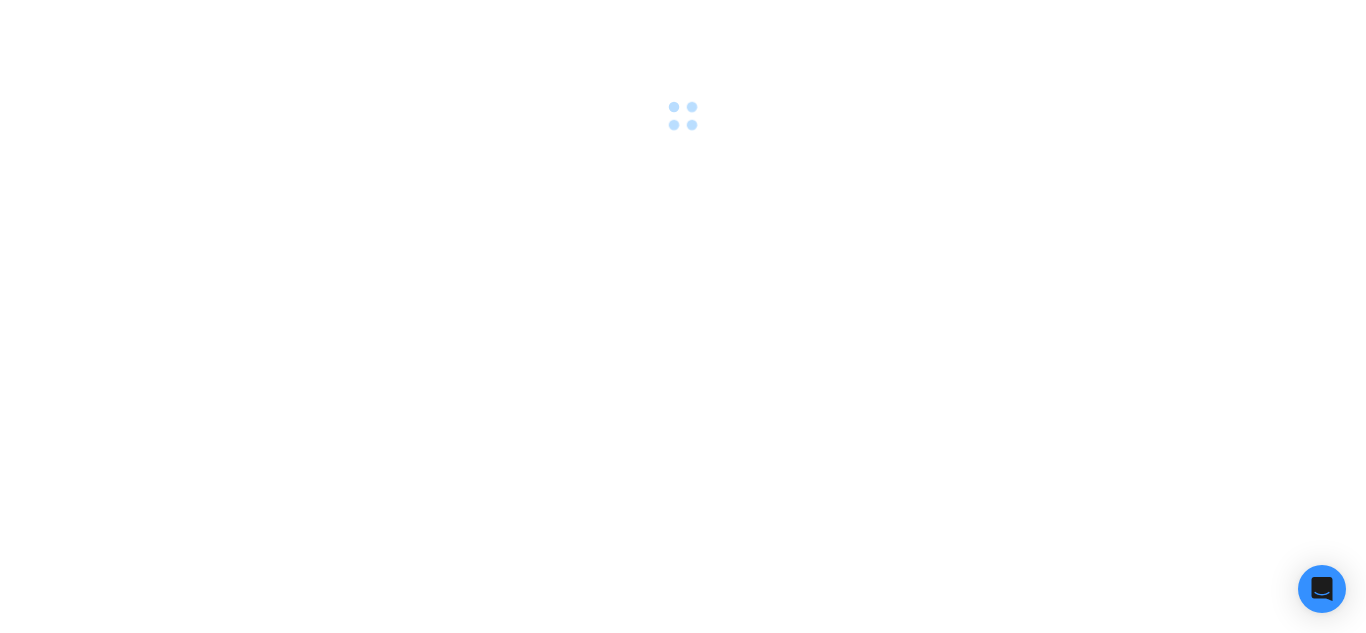 scroll, scrollTop: 0, scrollLeft: 0, axis: both 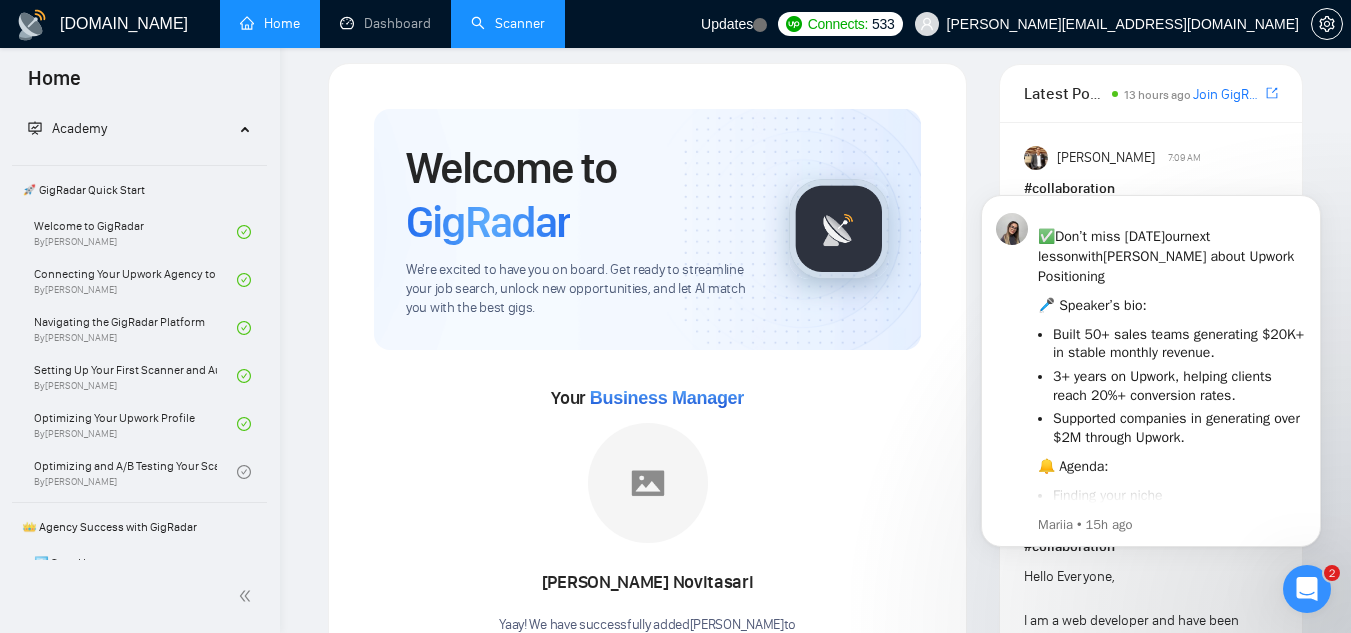 click on "Scanner" at bounding box center (508, 23) 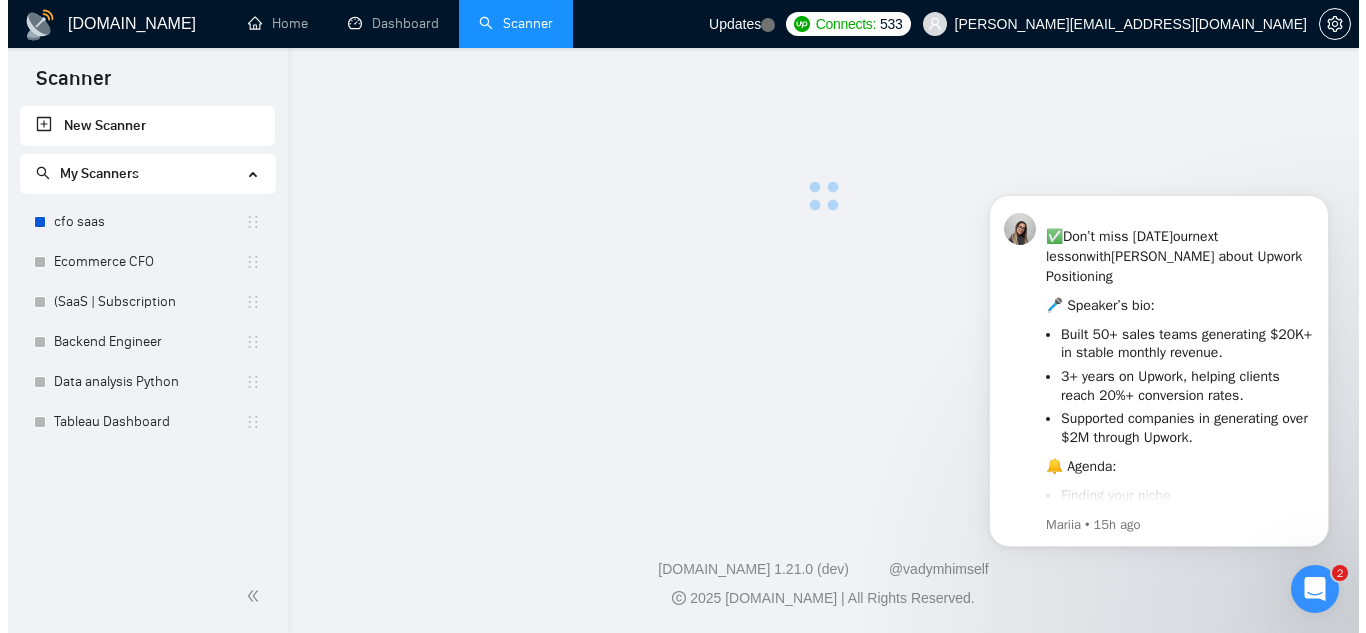 scroll, scrollTop: 0, scrollLeft: 0, axis: both 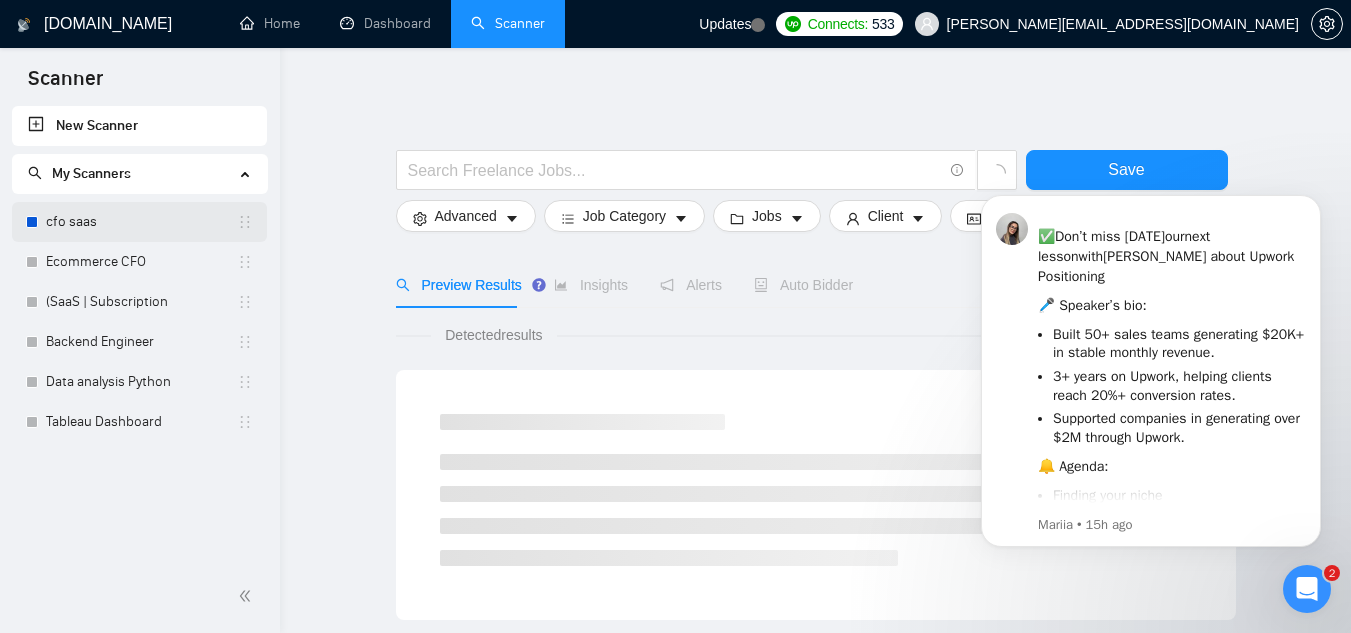 click on "cfo saas" at bounding box center [141, 222] 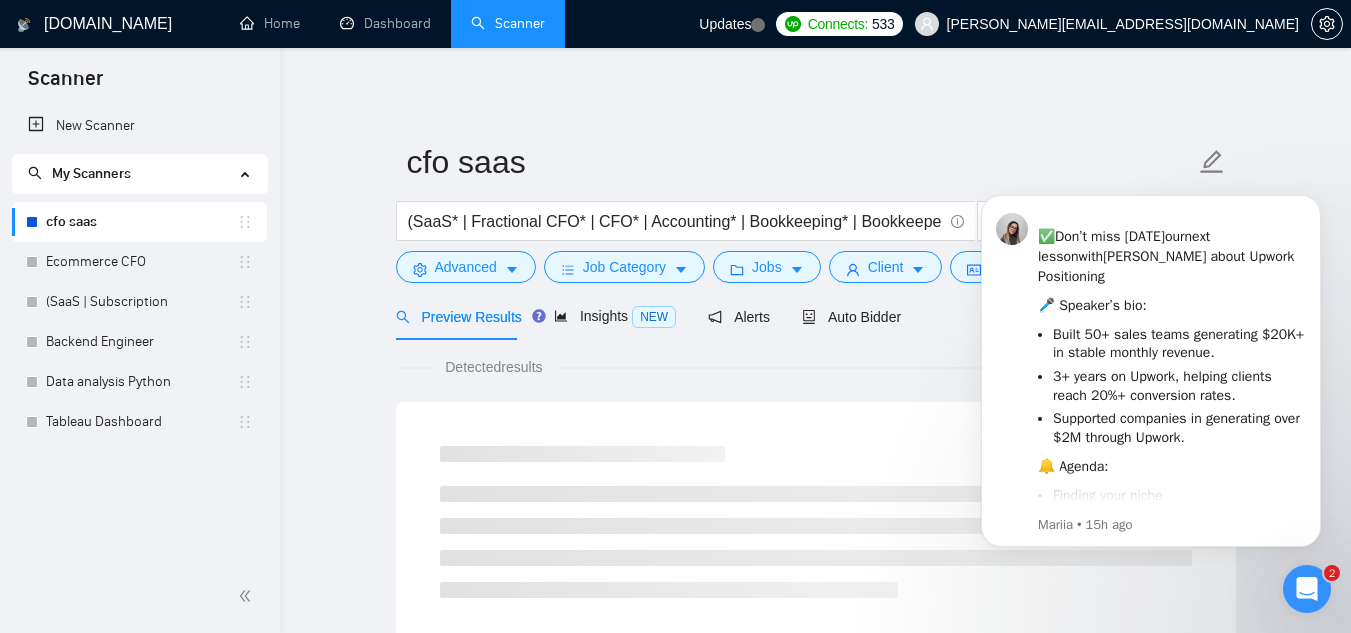 click at bounding box center (1307, 589) 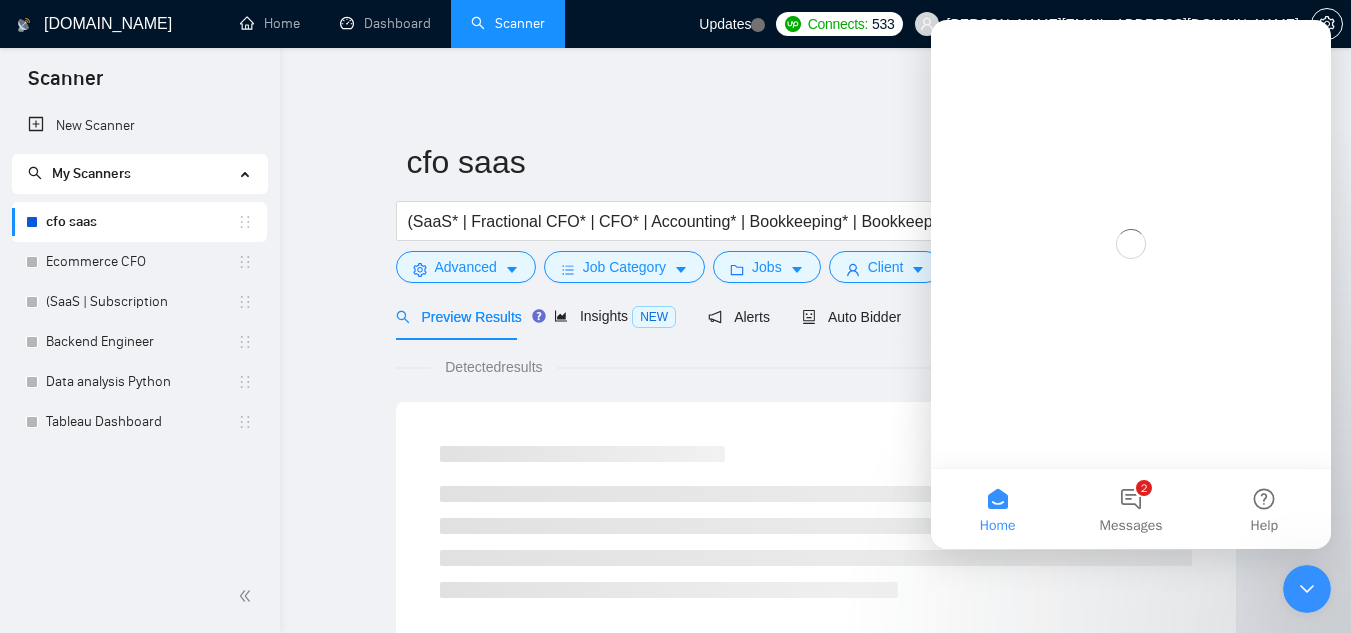 scroll, scrollTop: 0, scrollLeft: 0, axis: both 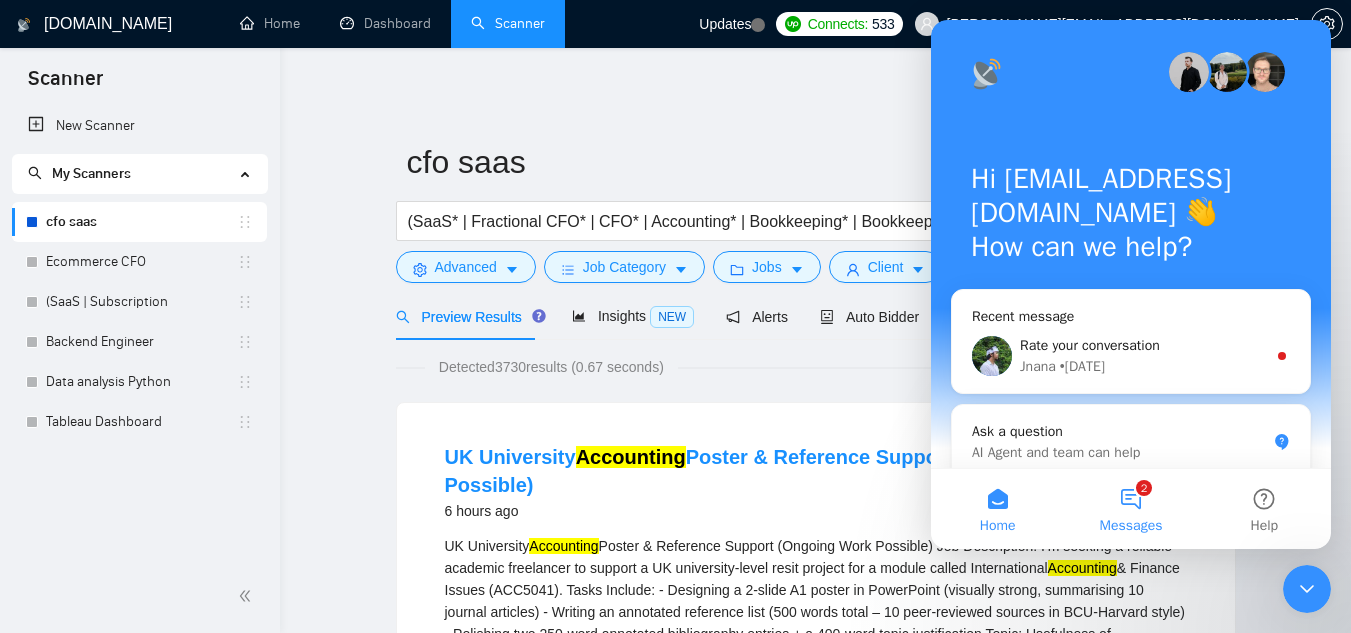 click on "2 Messages" at bounding box center (1130, 509) 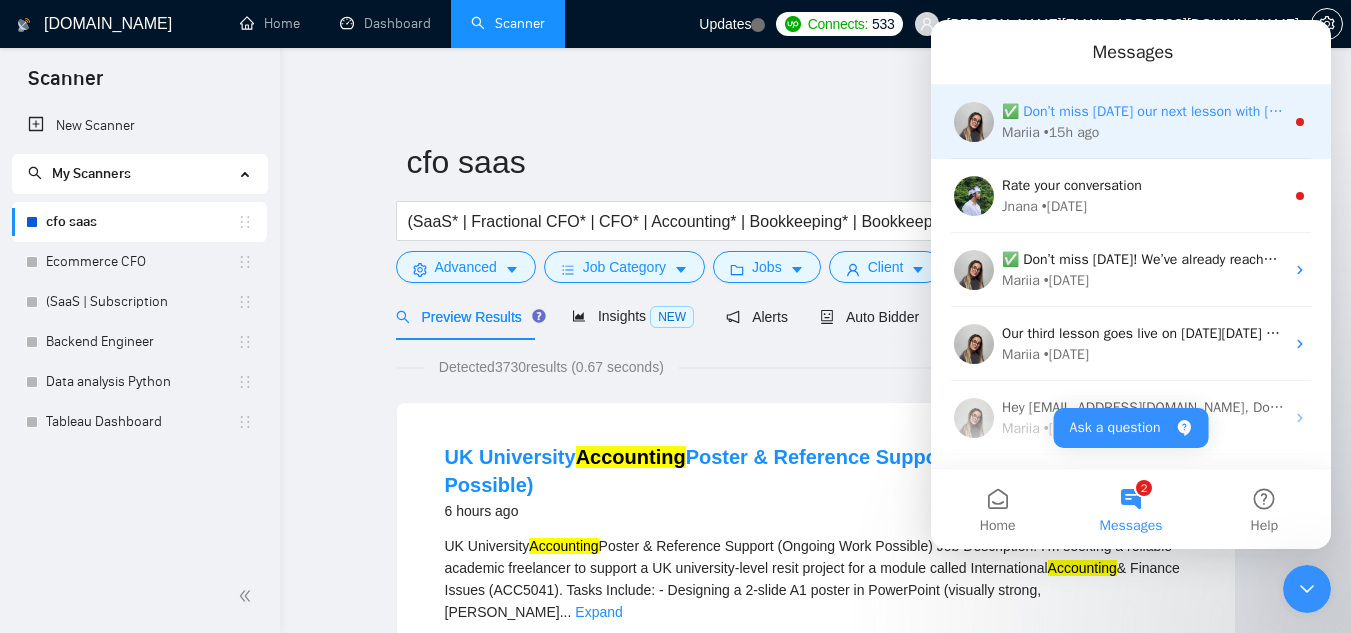 click on "✅ Don’t miss [DATE] our next lesson with [PERSON_NAME] about Upwork Positioning 🎤 Speaker’s bio: Built 50+ sales teams generating $20K+ in stable monthly revenue., 3+ years on Upwork, helping clients reach 20%+ conversion rates., Supported companies in generating over $2M through Upwork. 🔔 Agenda: Finding your niche, Making a great profile (and keeping it), Case studies (good vs bad profiles) 📆 When: [DATE] 5.30 PM Kyiv | 10.30 PM [GEOGRAPHIC_DATA] |        10.30 AM EST 📍 Where: ZOOM, click here to register ✅ ❗Please remember: registration is required (just your first name/last name and email). ​It ensures the event appears automatically in your calendar" at bounding box center [3098, 111] 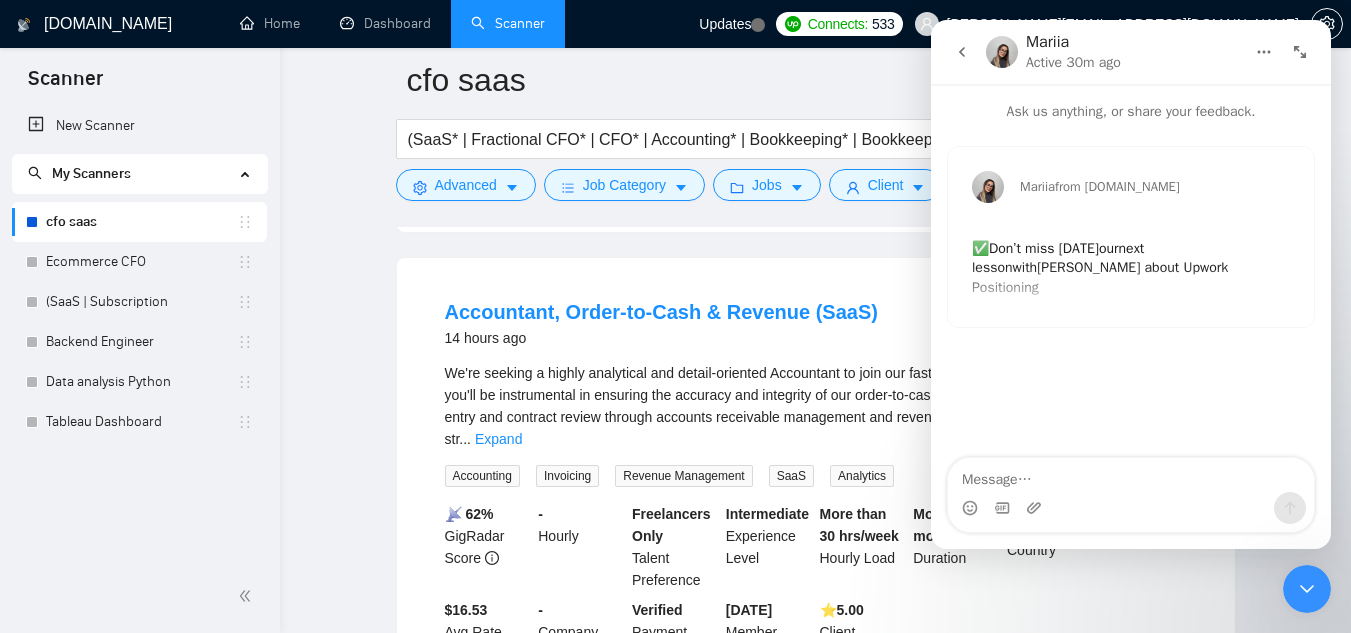 scroll, scrollTop: 650, scrollLeft: 0, axis: vertical 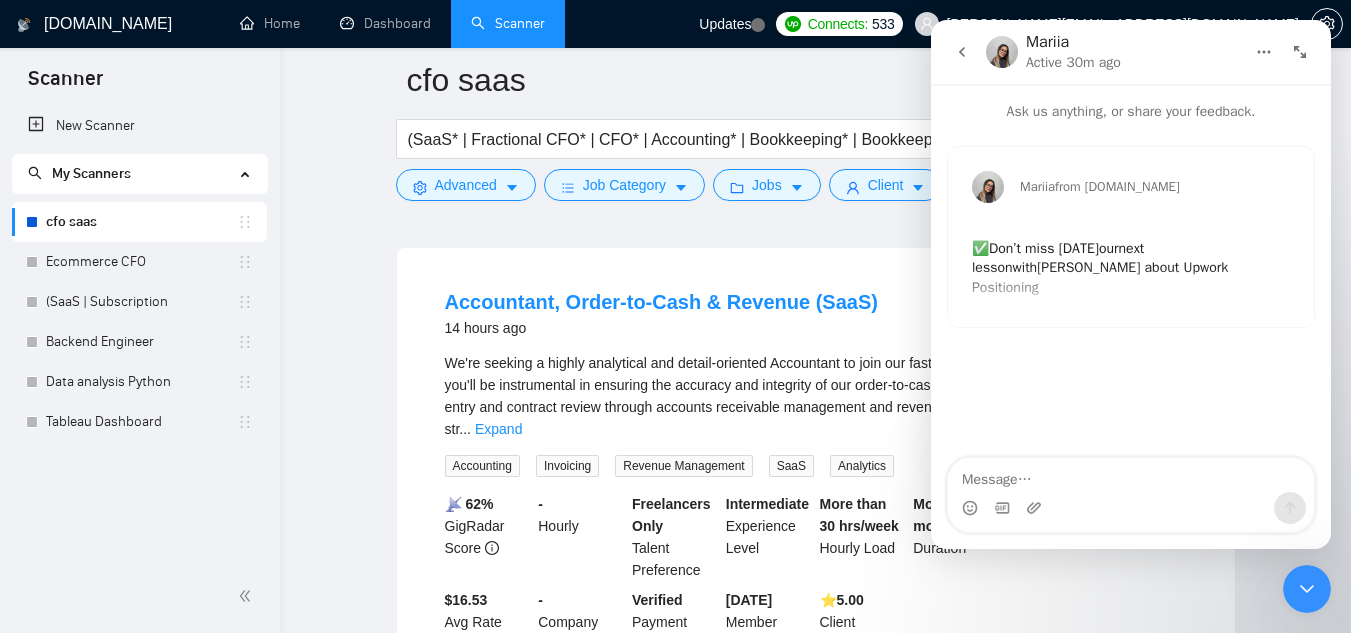 click on "Don’t miss [DATE]" at bounding box center [1044, 248] 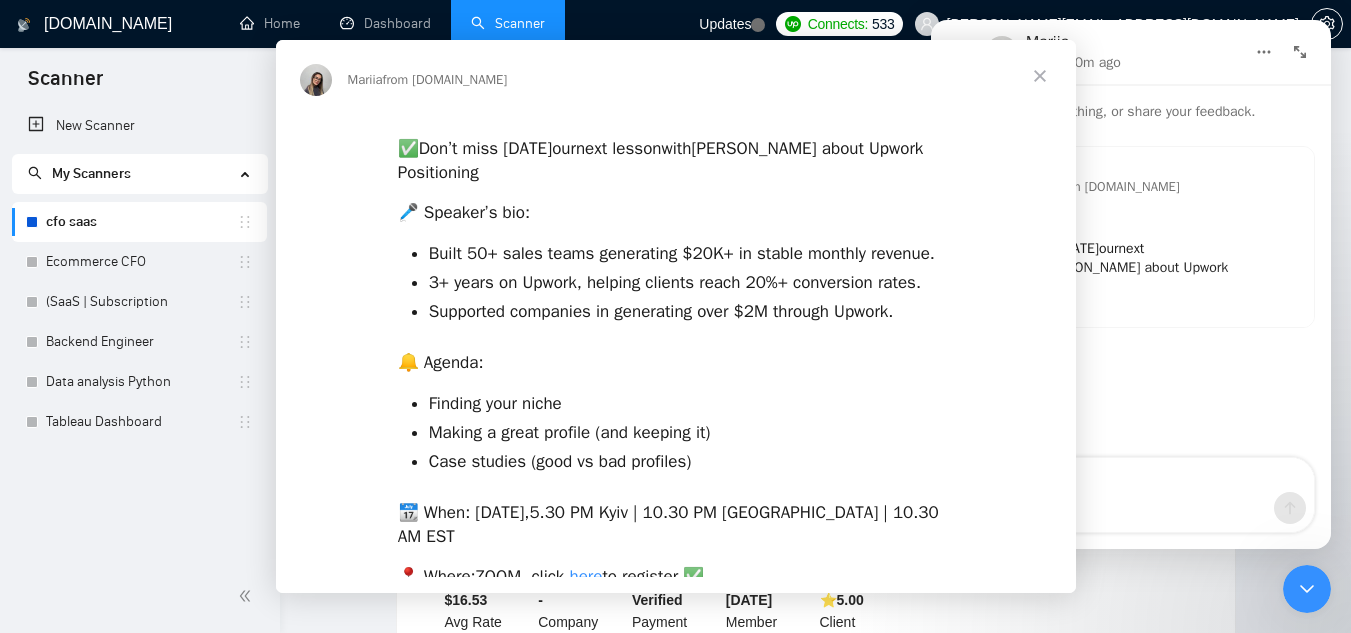 scroll, scrollTop: 0, scrollLeft: 0, axis: both 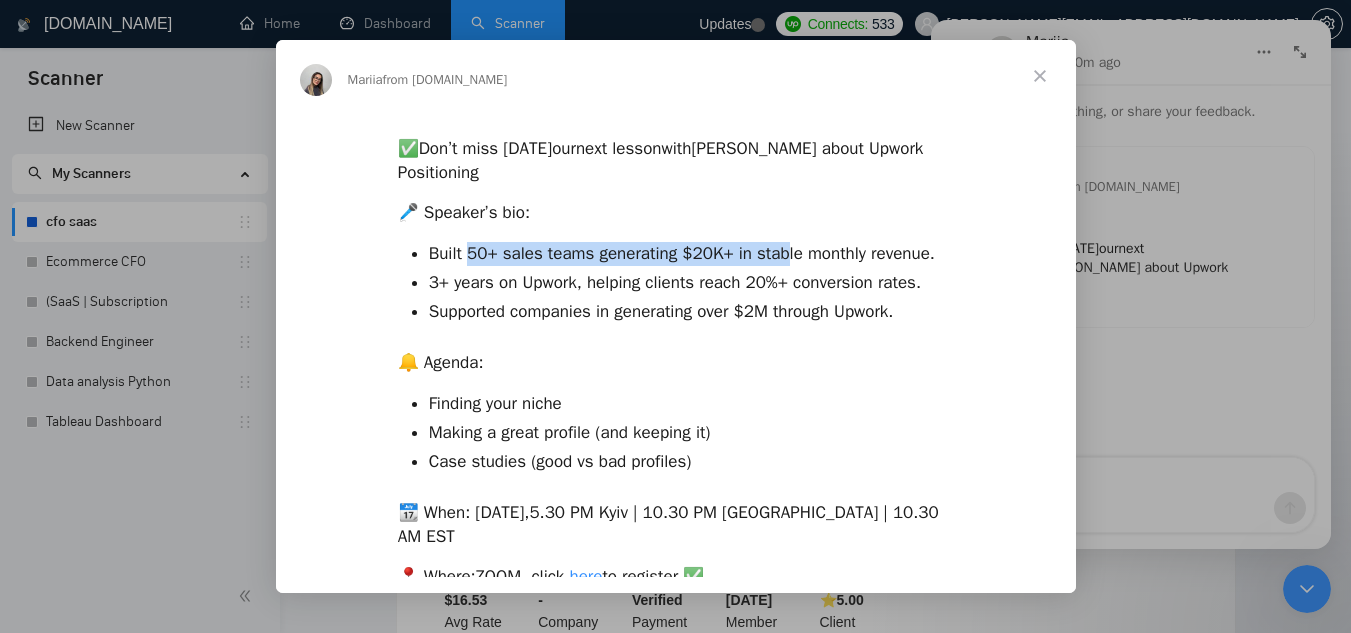 drag, startPoint x: 465, startPoint y: 255, endPoint x: 777, endPoint y: 243, distance: 312.23068 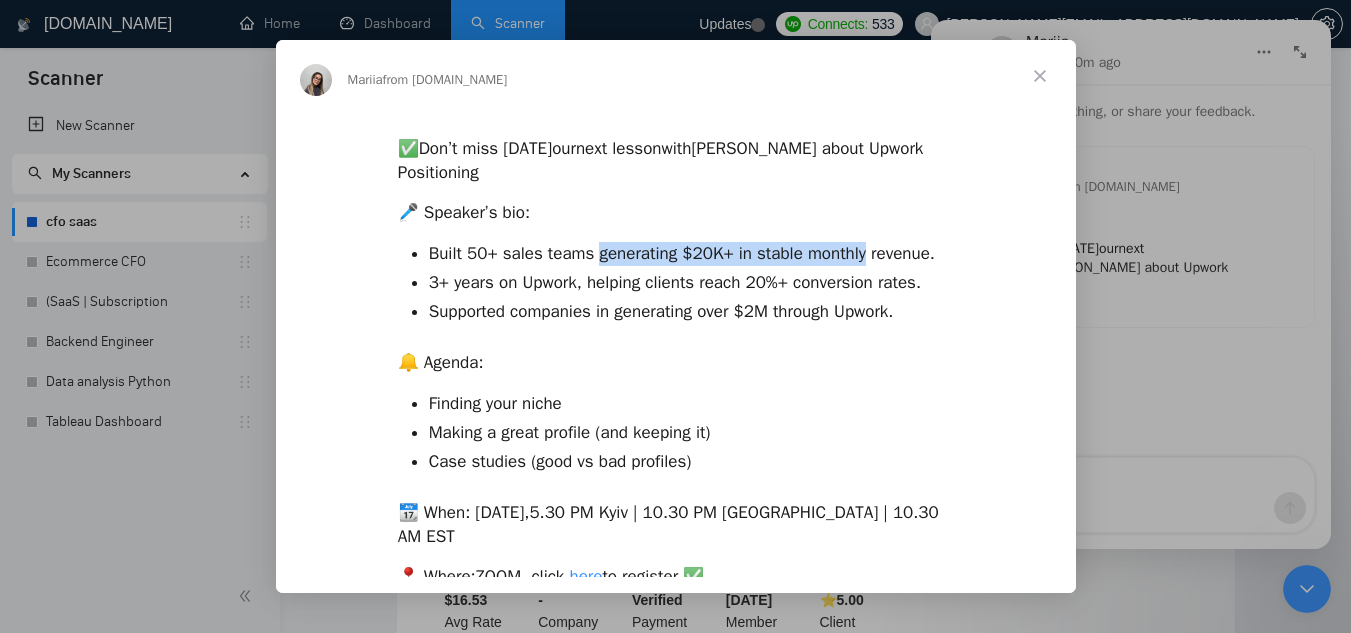 drag, startPoint x: 699, startPoint y: 246, endPoint x: 859, endPoint y: 241, distance: 160.07811 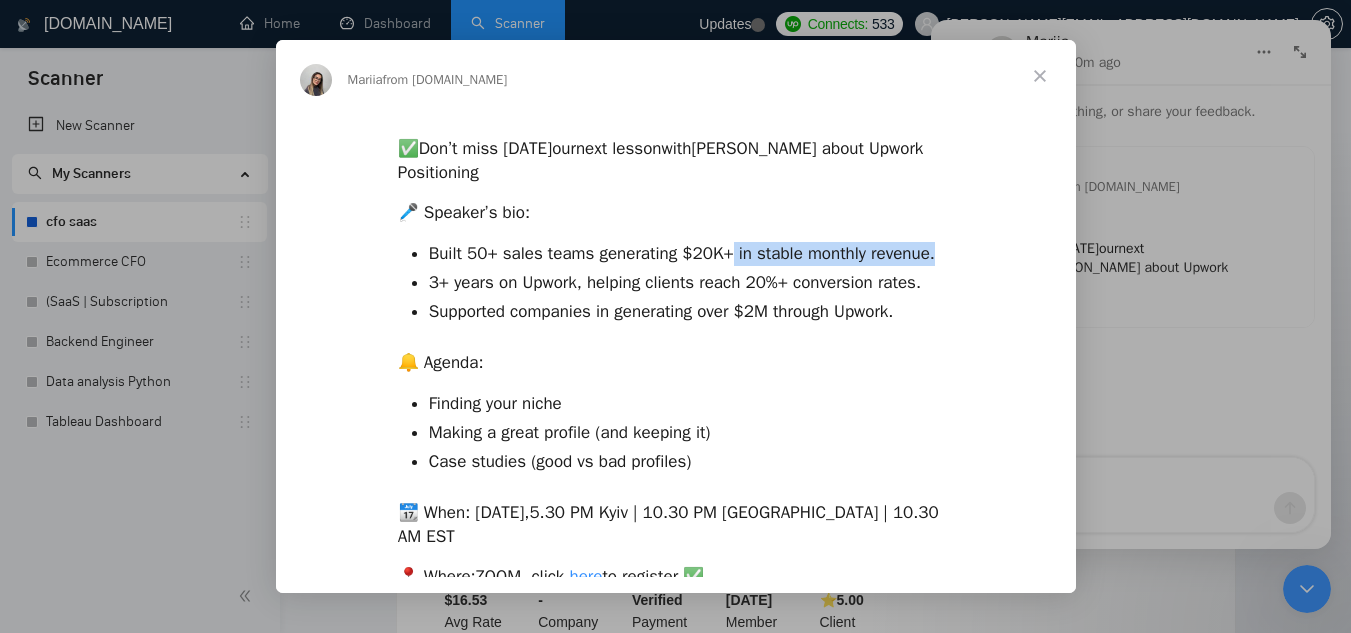drag, startPoint x: 720, startPoint y: 230, endPoint x: 938, endPoint y: 261, distance: 220.1931 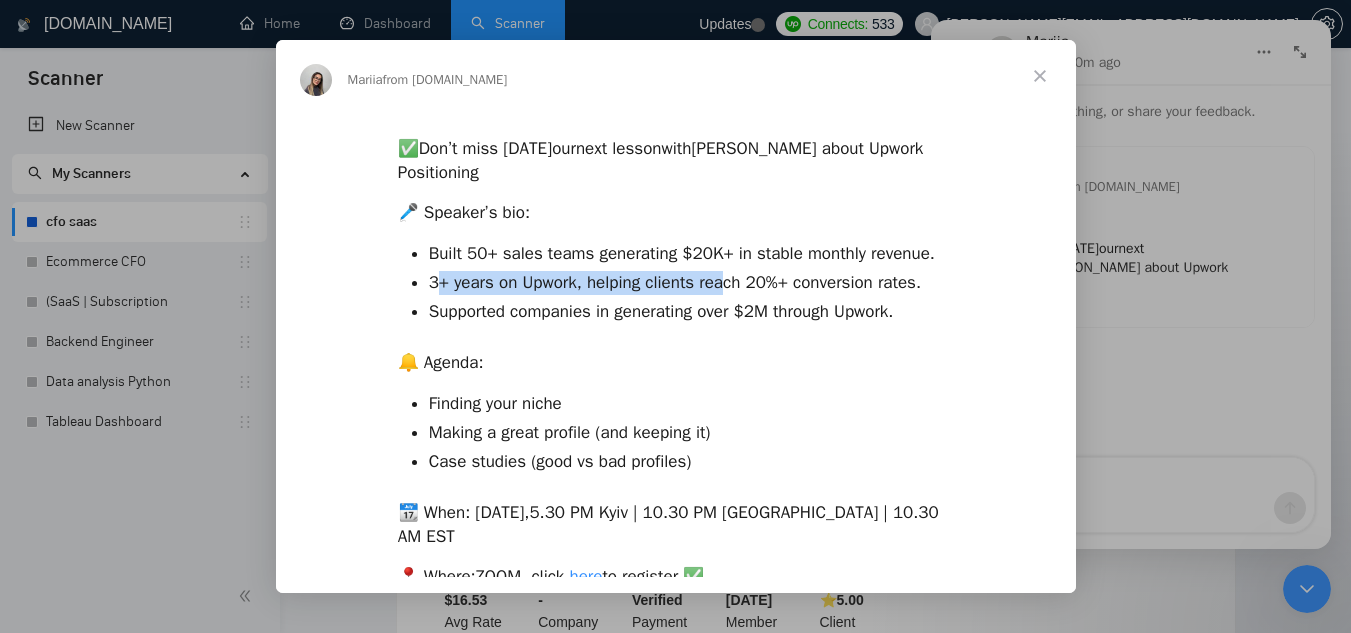 drag, startPoint x: 438, startPoint y: 287, endPoint x: 724, endPoint y: 285, distance: 286.007 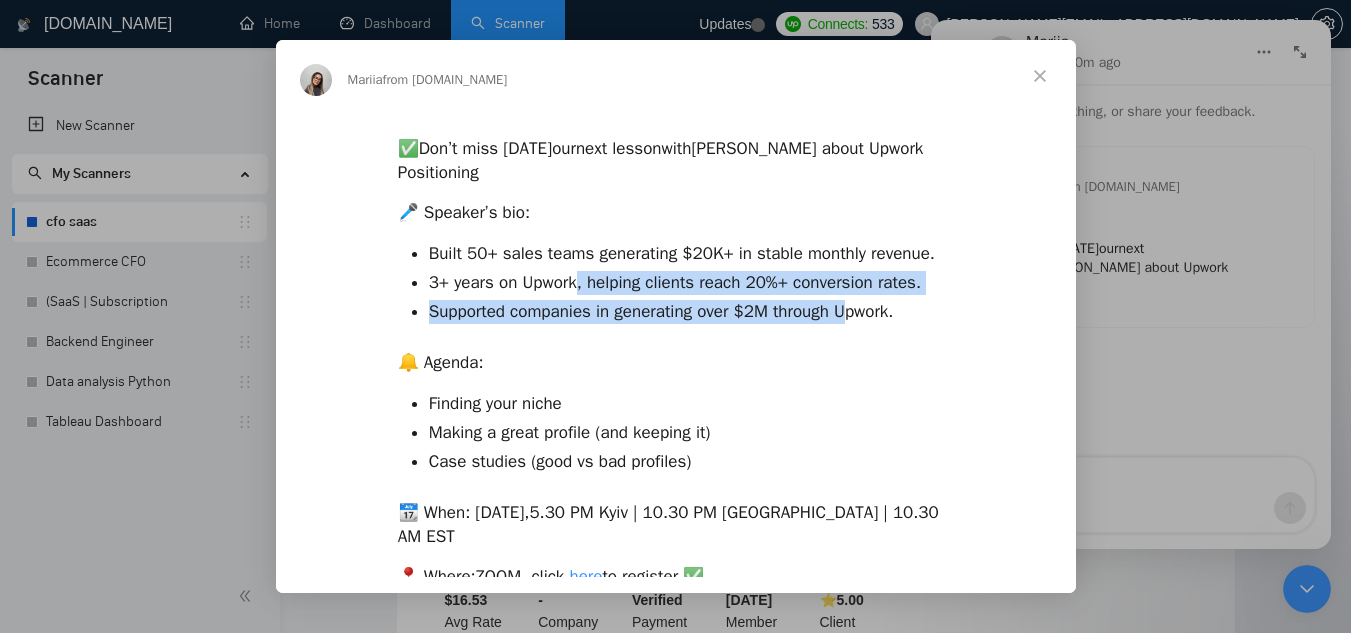 drag, startPoint x: 579, startPoint y: 281, endPoint x: 856, endPoint y: 299, distance: 277.58423 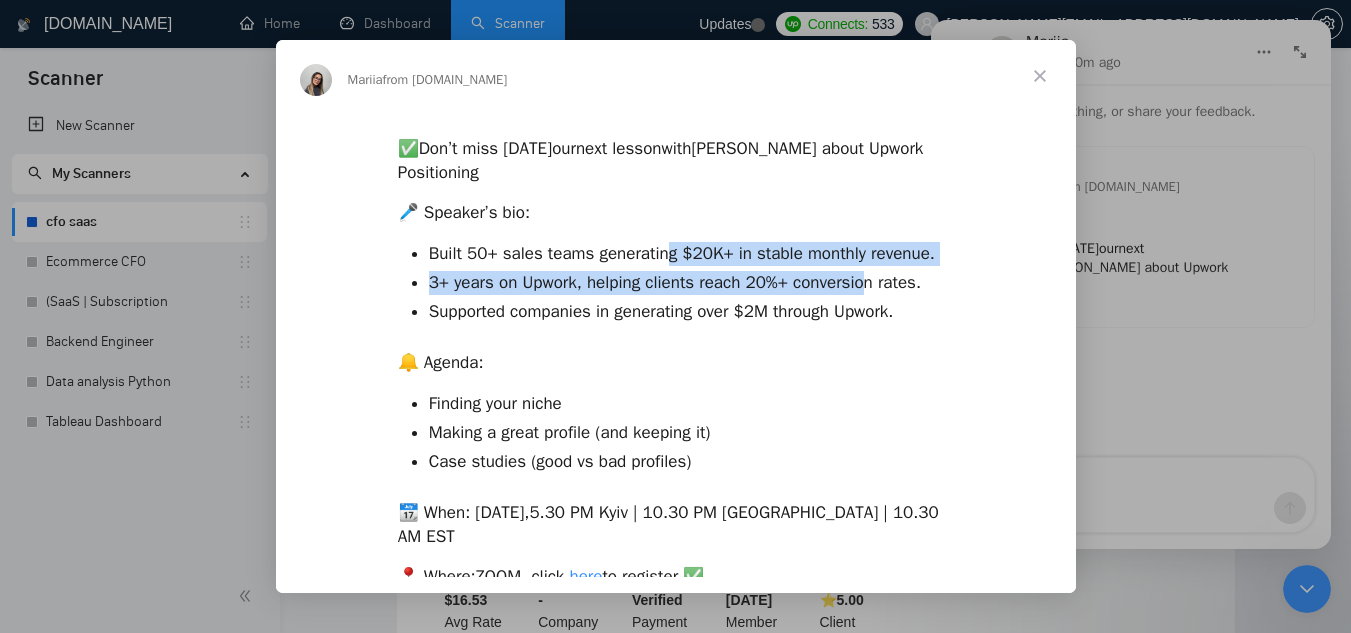 drag, startPoint x: 826, startPoint y: 276, endPoint x: 868, endPoint y: 269, distance: 42.579338 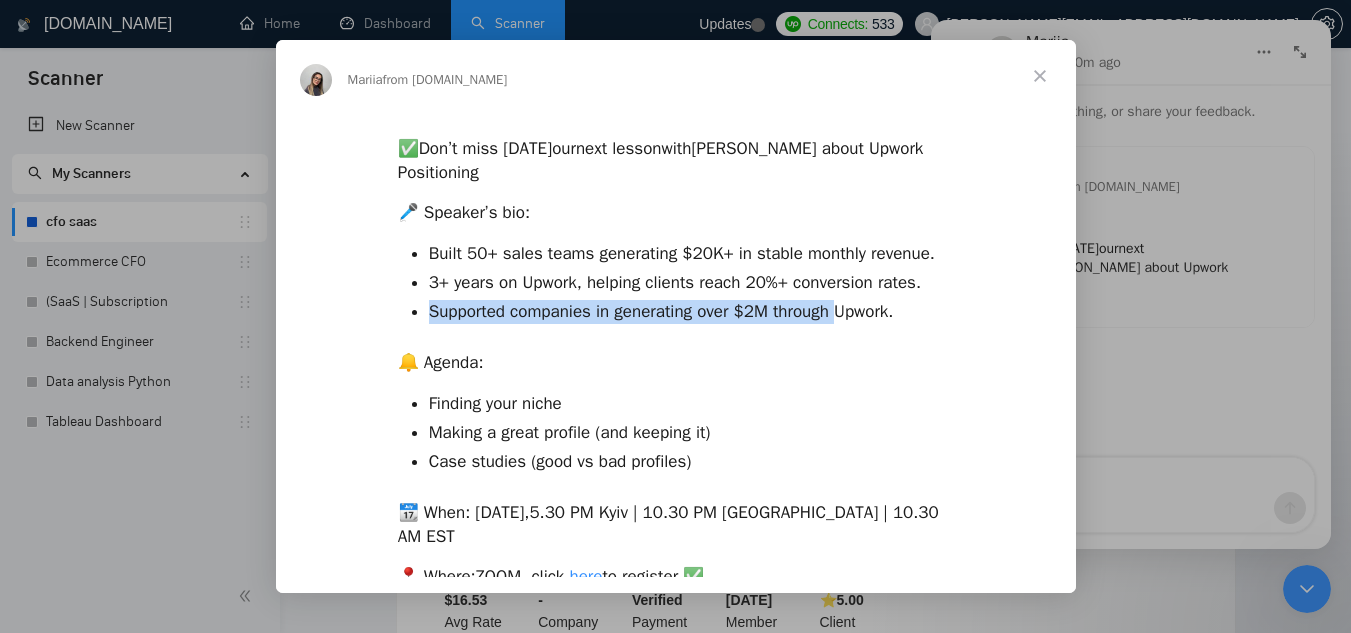 drag, startPoint x: 491, startPoint y: 313, endPoint x: 846, endPoint y: 311, distance: 355.00565 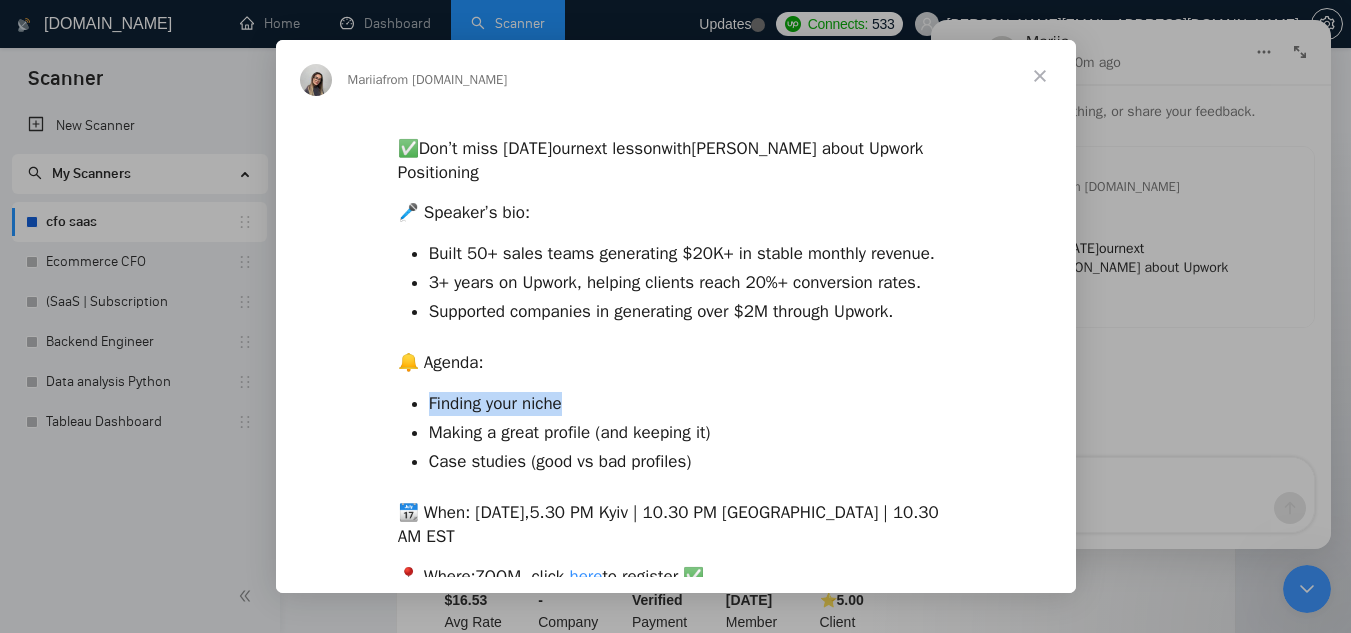 drag, startPoint x: 431, startPoint y: 407, endPoint x: 602, endPoint y: 411, distance: 171.04678 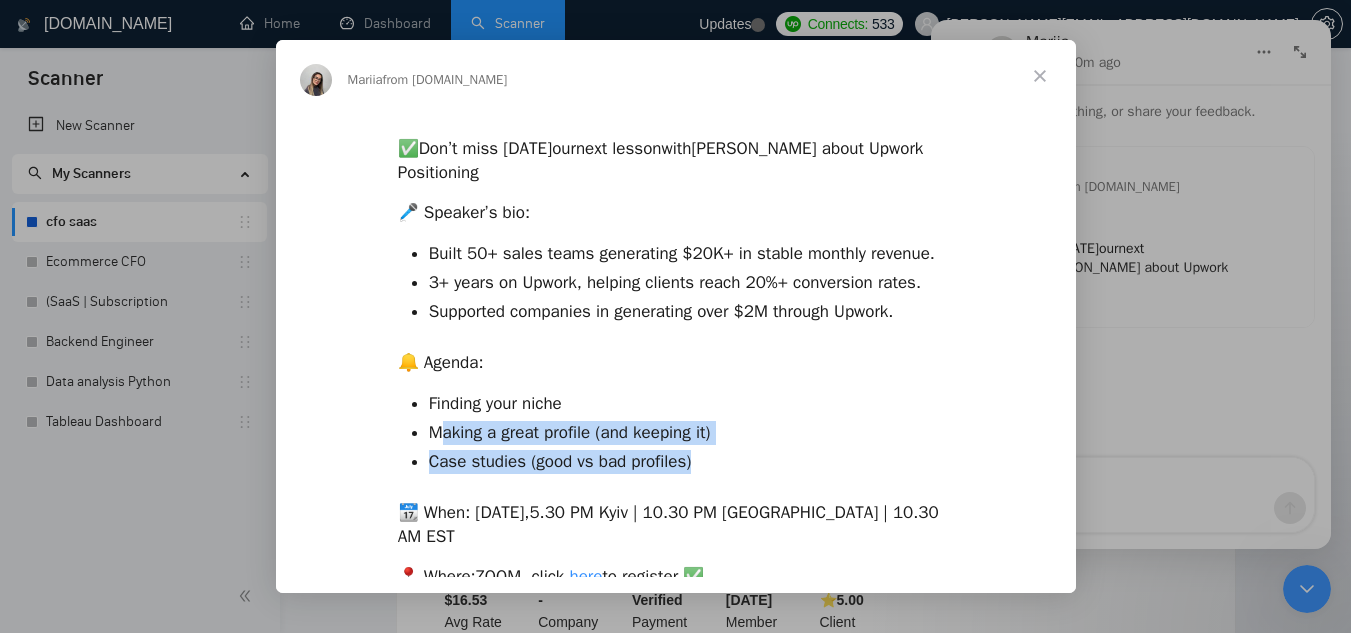 drag, startPoint x: 539, startPoint y: 437, endPoint x: 708, endPoint y: 452, distance: 169.66437 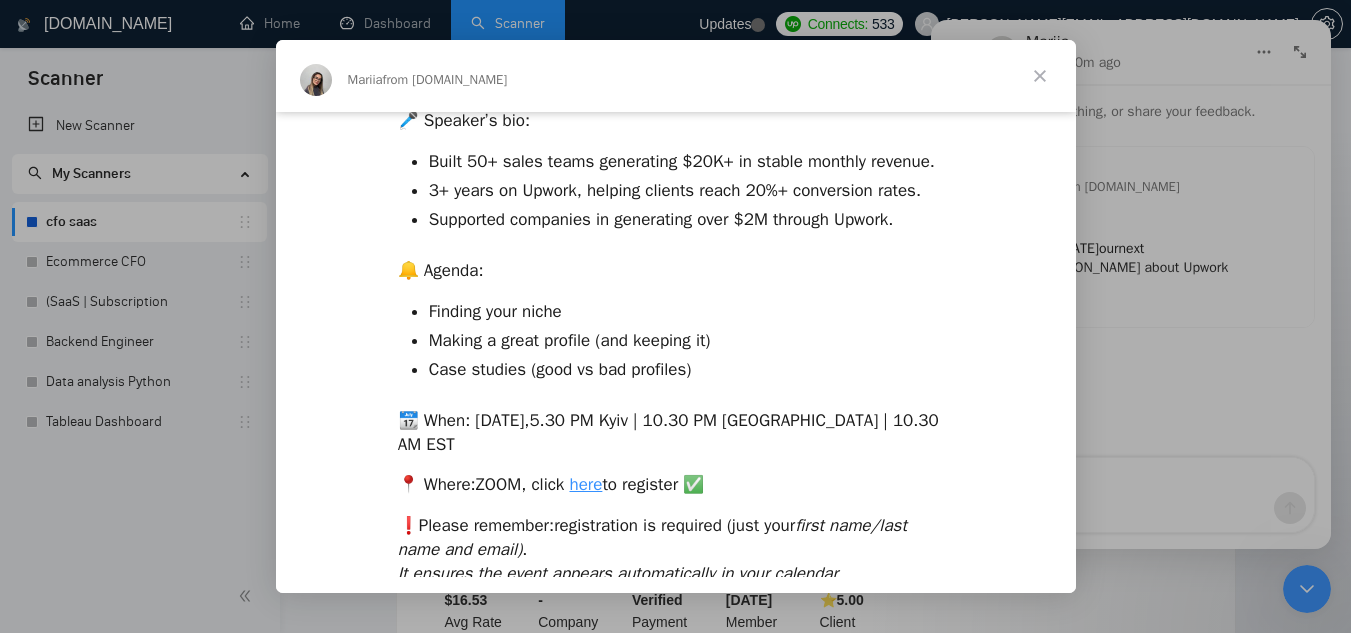 scroll, scrollTop: 93, scrollLeft: 0, axis: vertical 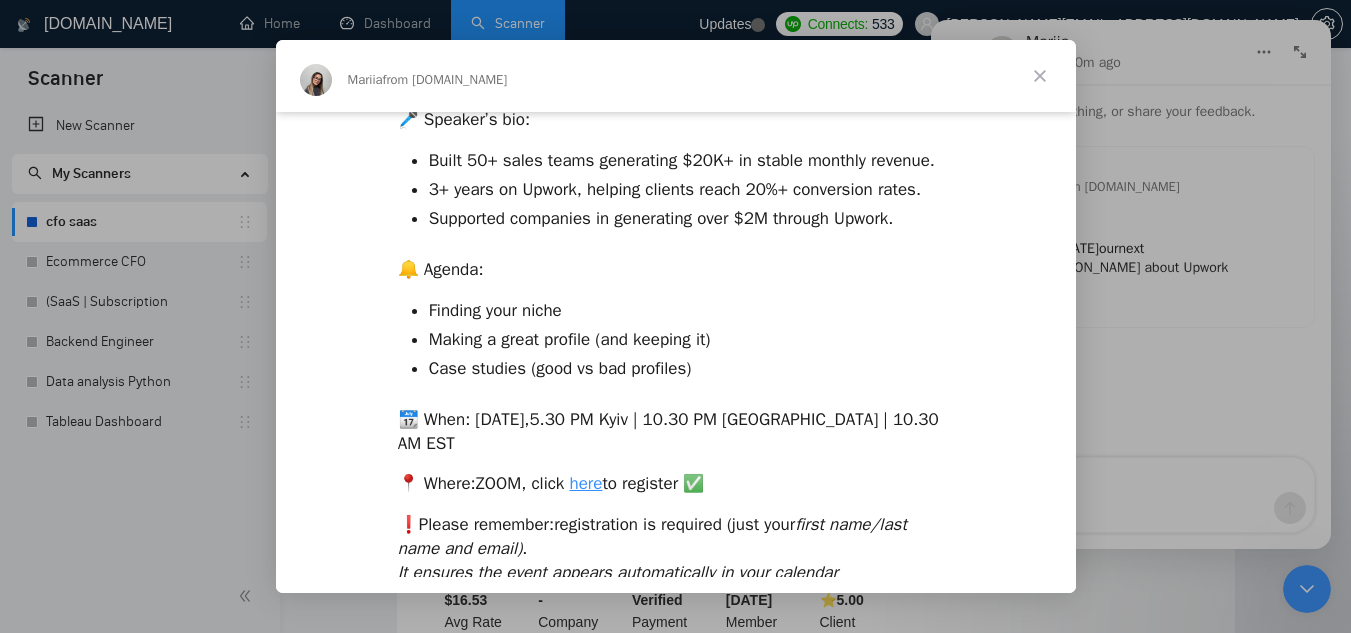 click at bounding box center [675, 316] 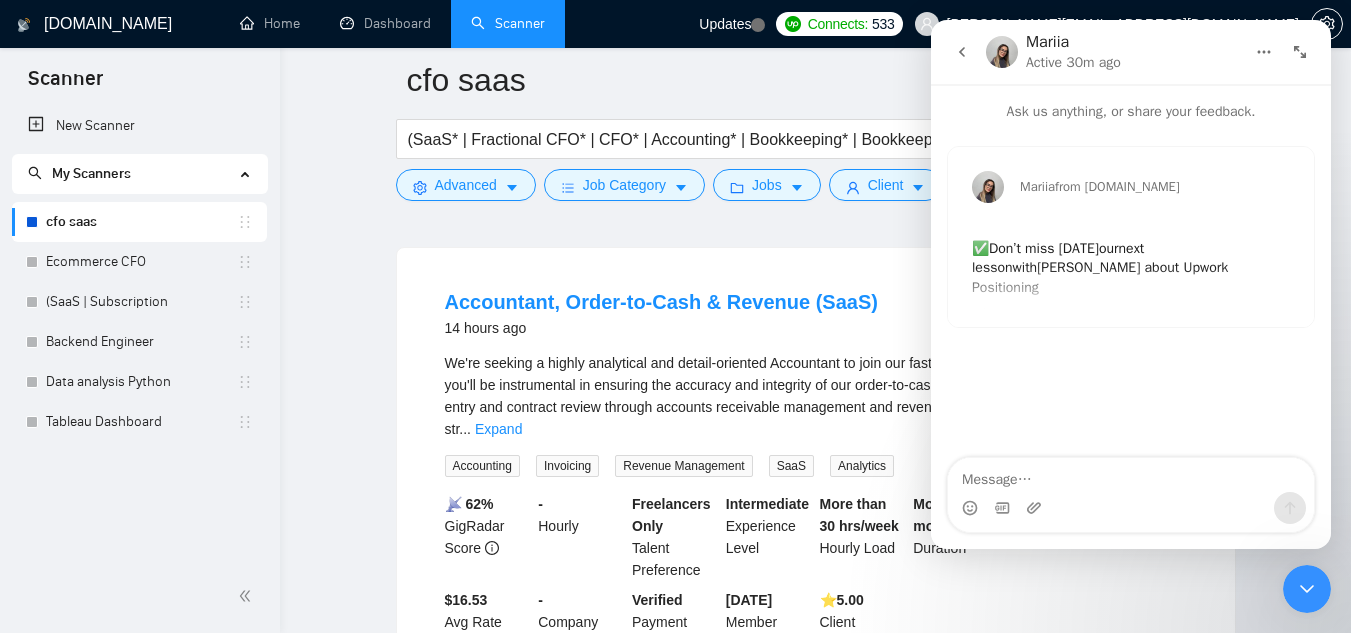 click at bounding box center [1300, 52] 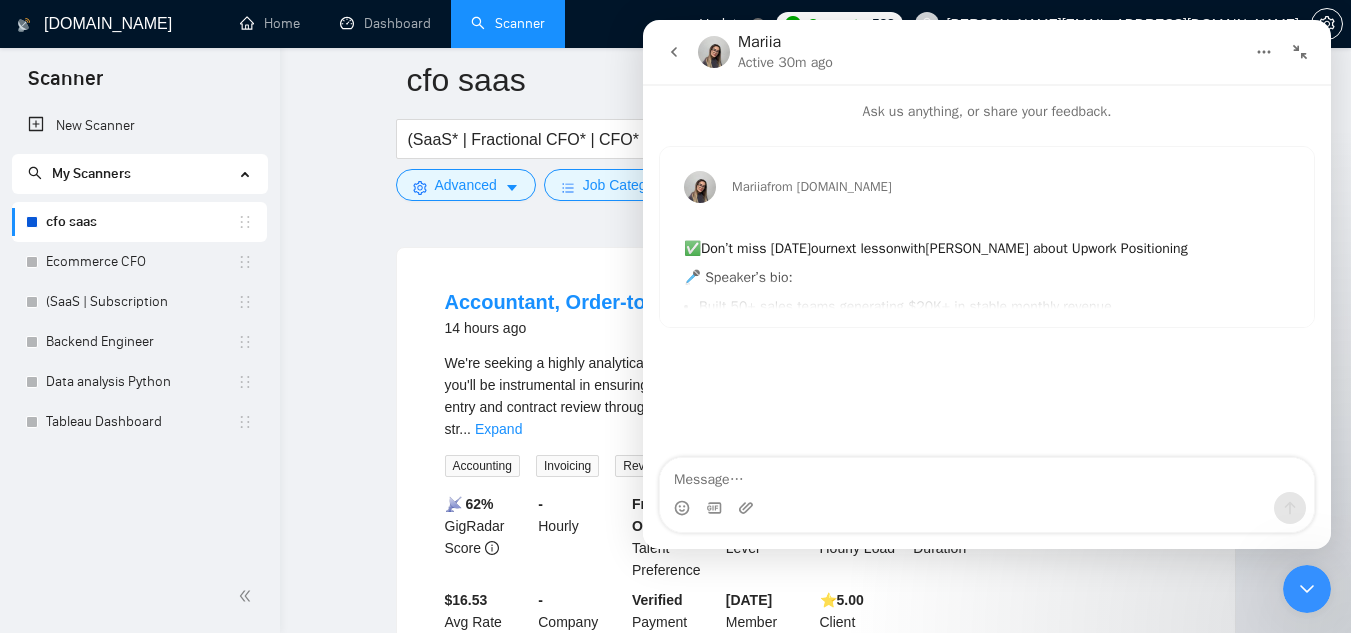 click 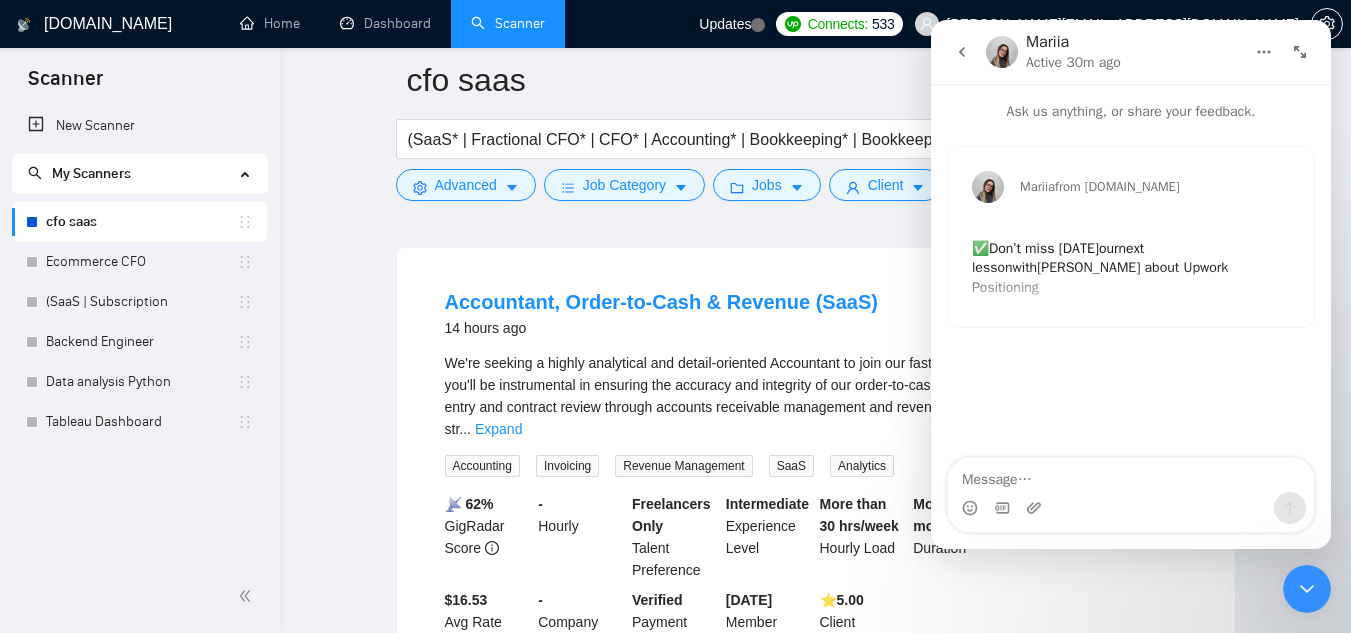 click 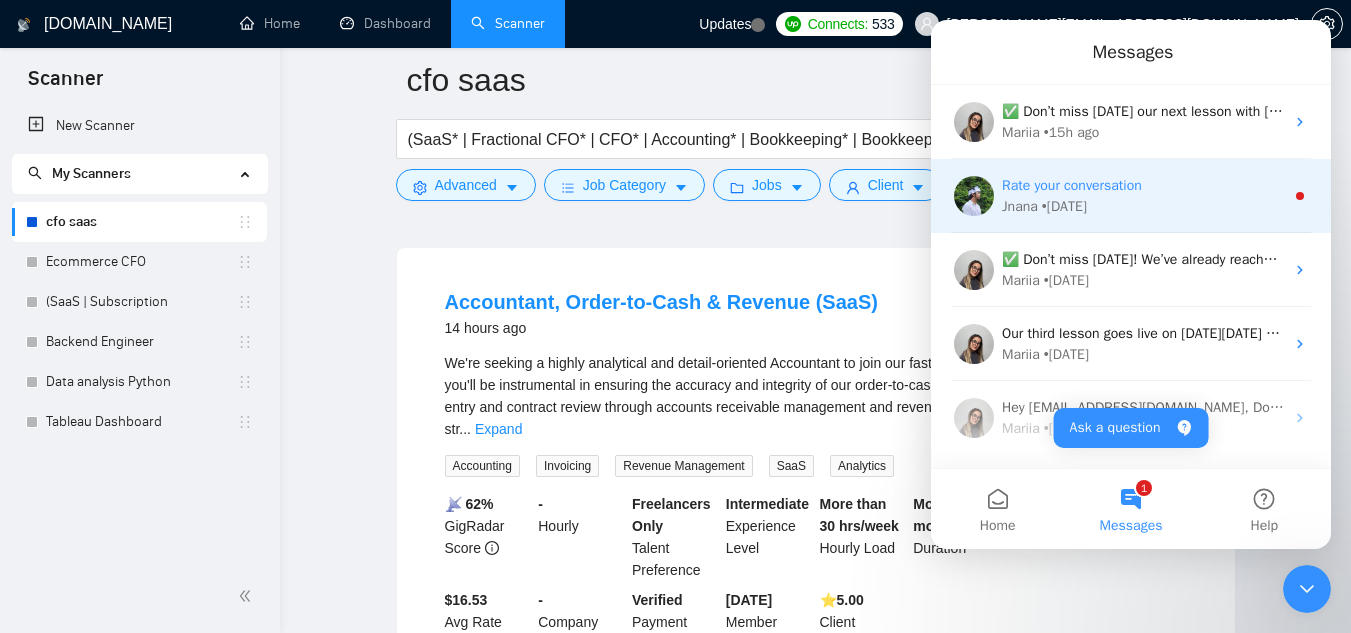 click on "Rate your conversation Jnana •  [DATE]" at bounding box center [1131, 196] 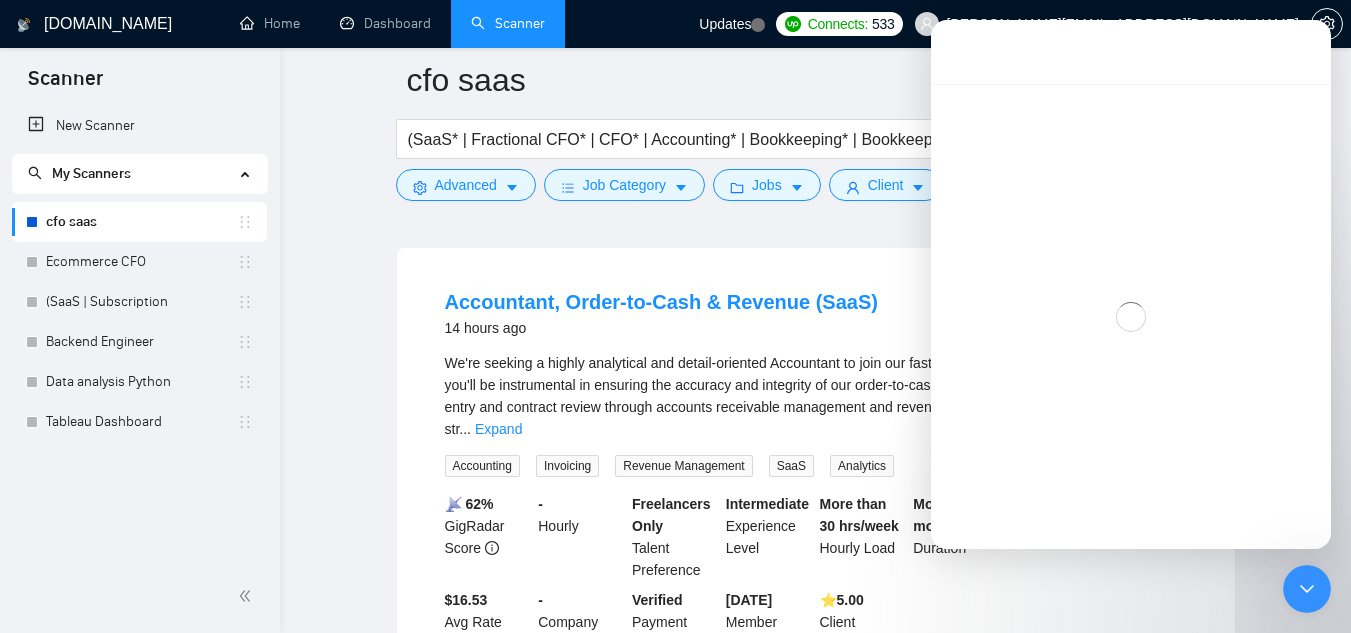 scroll, scrollTop: 3, scrollLeft: 0, axis: vertical 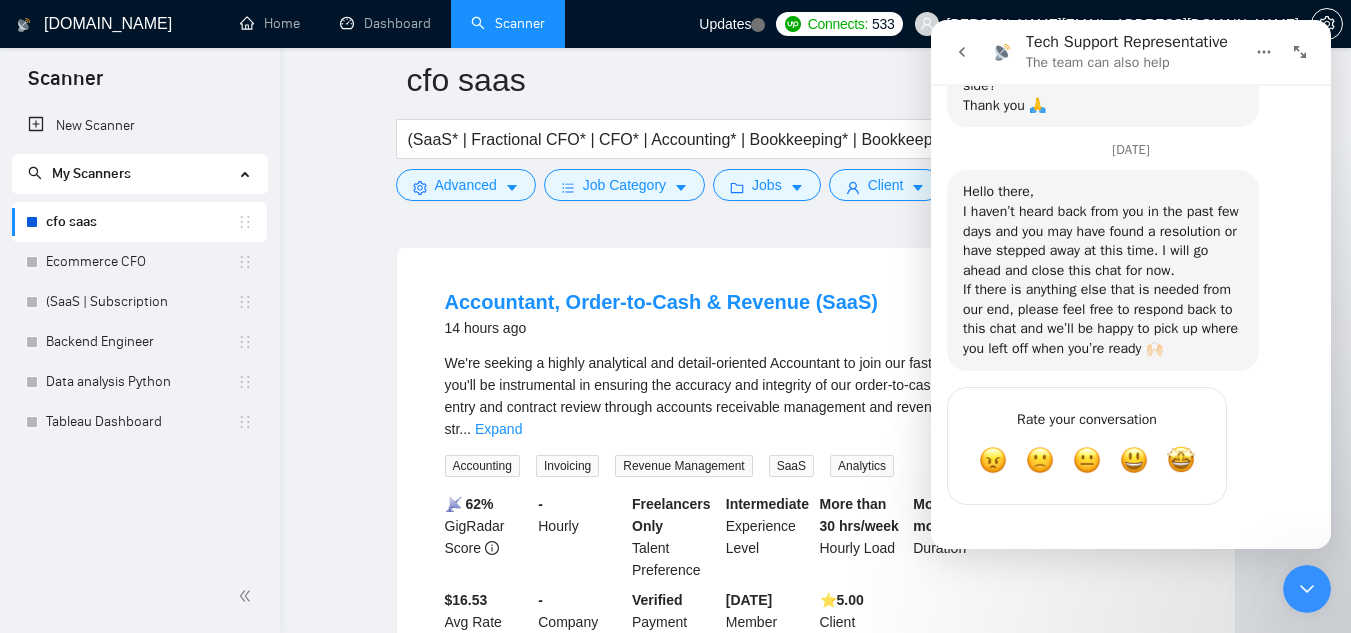 click 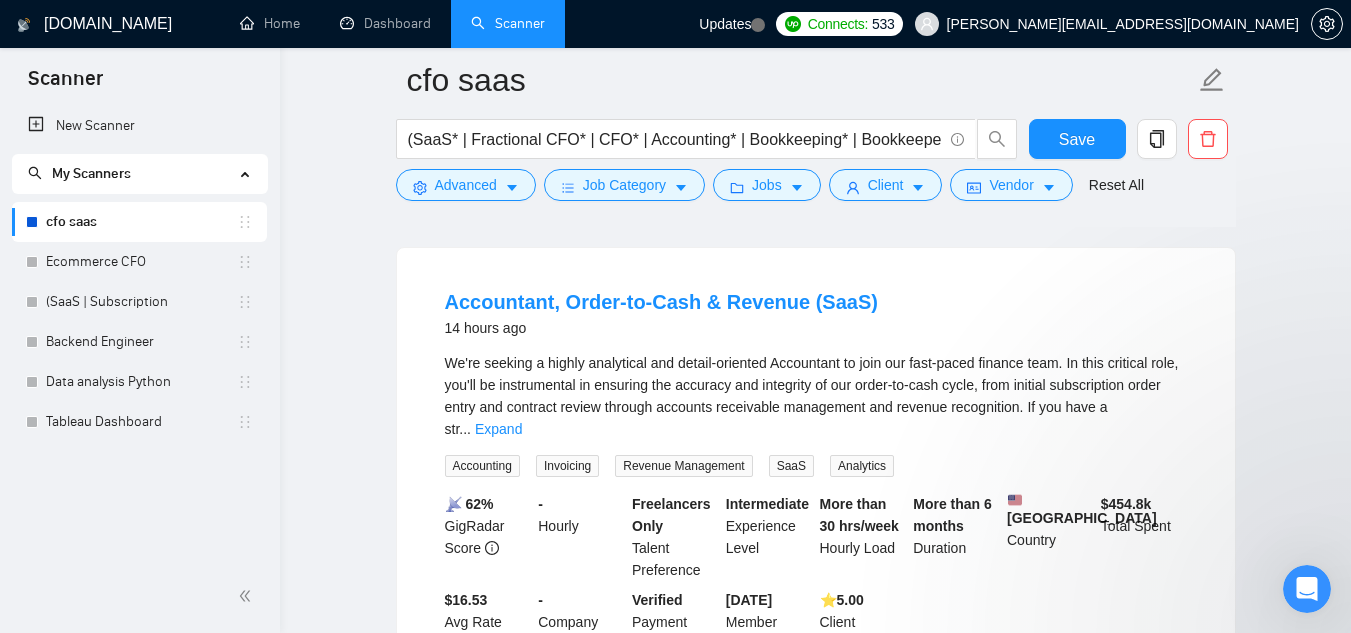 scroll, scrollTop: 0, scrollLeft: 0, axis: both 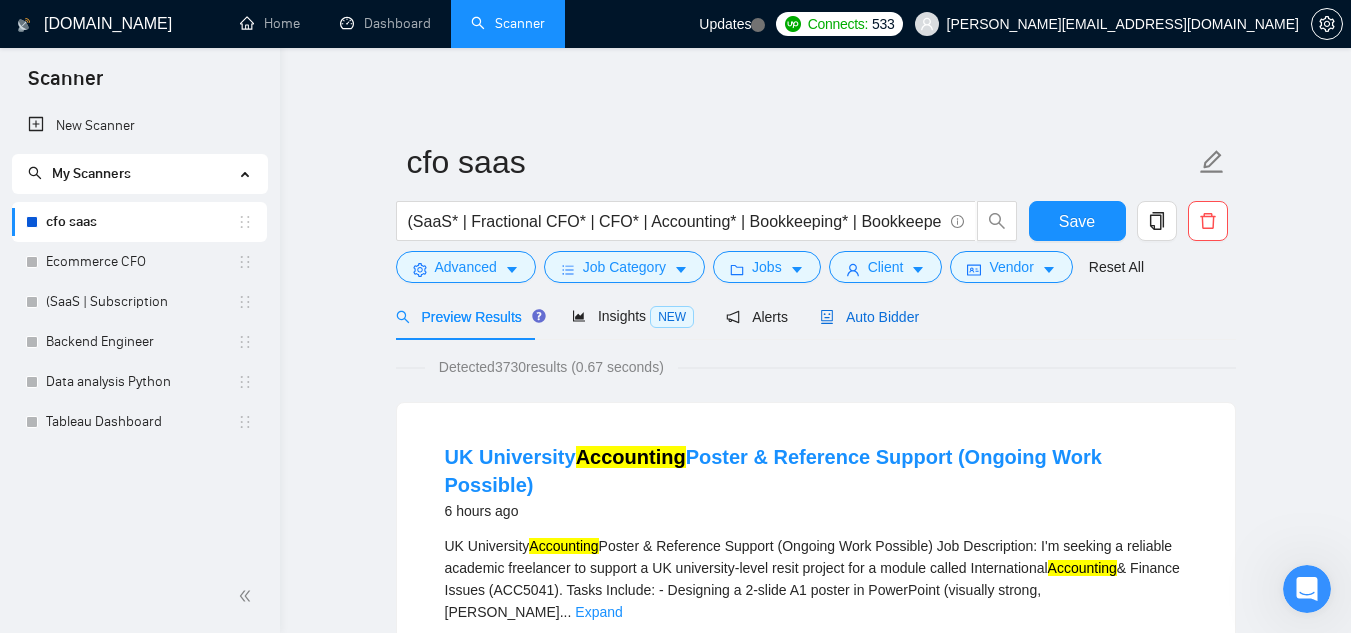 click on "Auto Bidder" at bounding box center (869, 317) 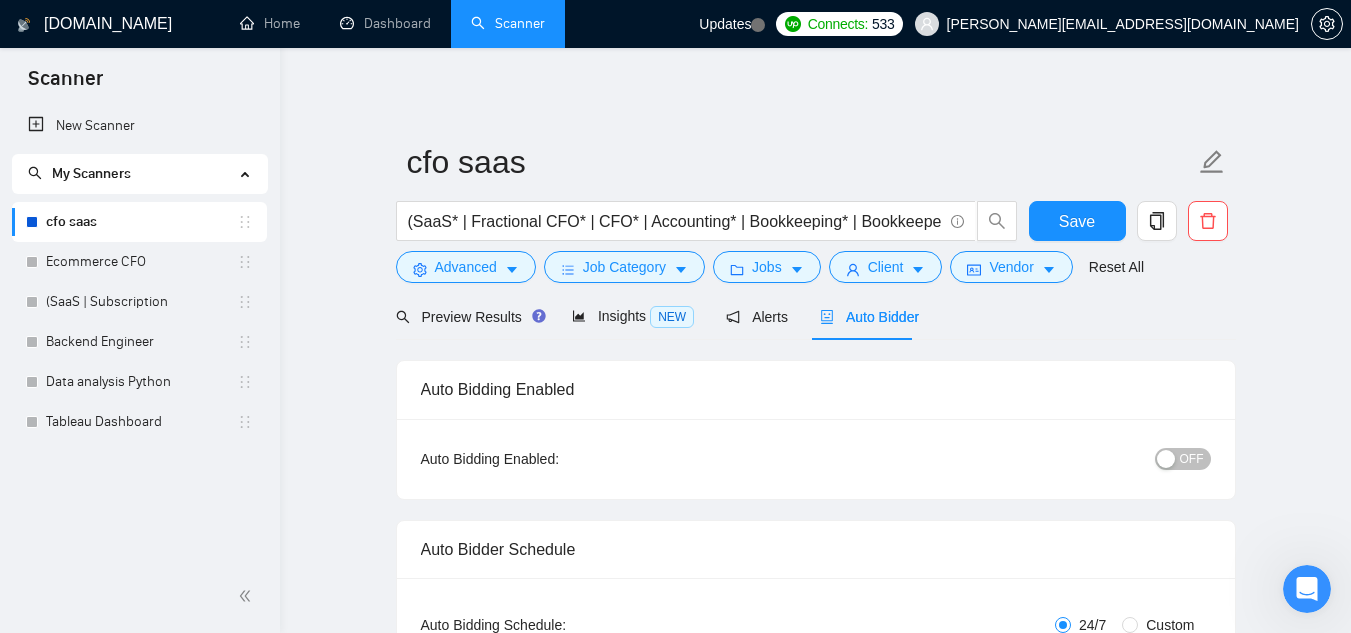 type 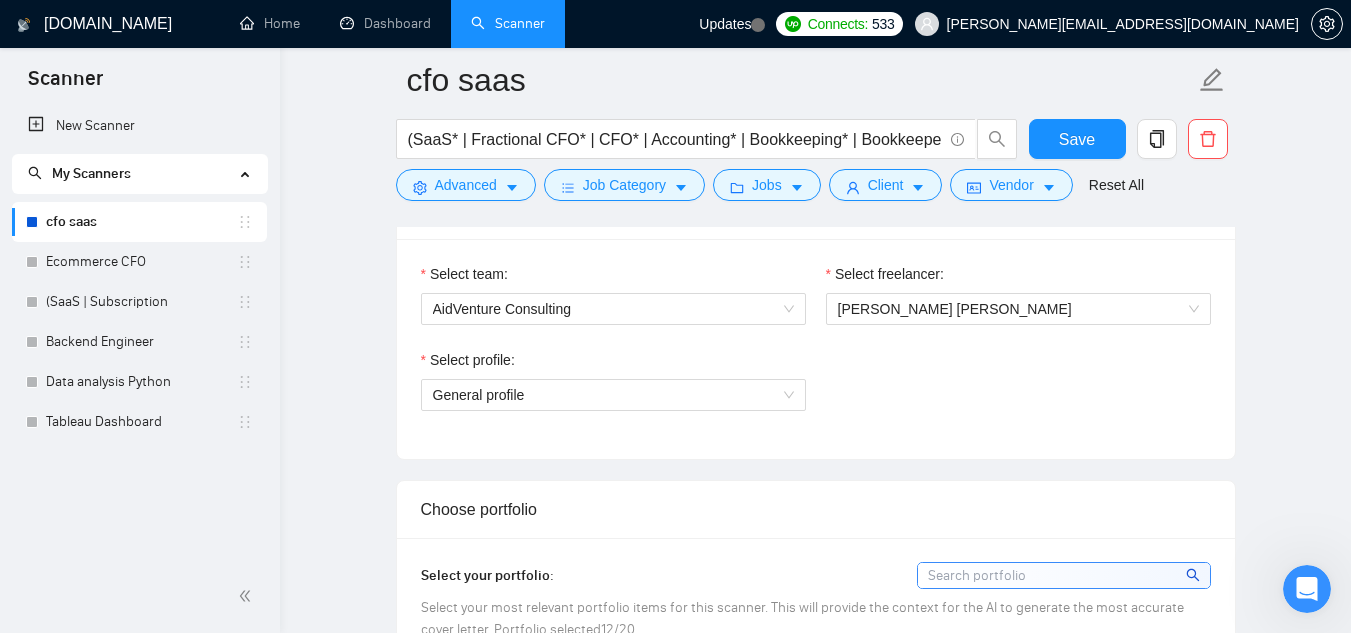 scroll, scrollTop: 1050, scrollLeft: 0, axis: vertical 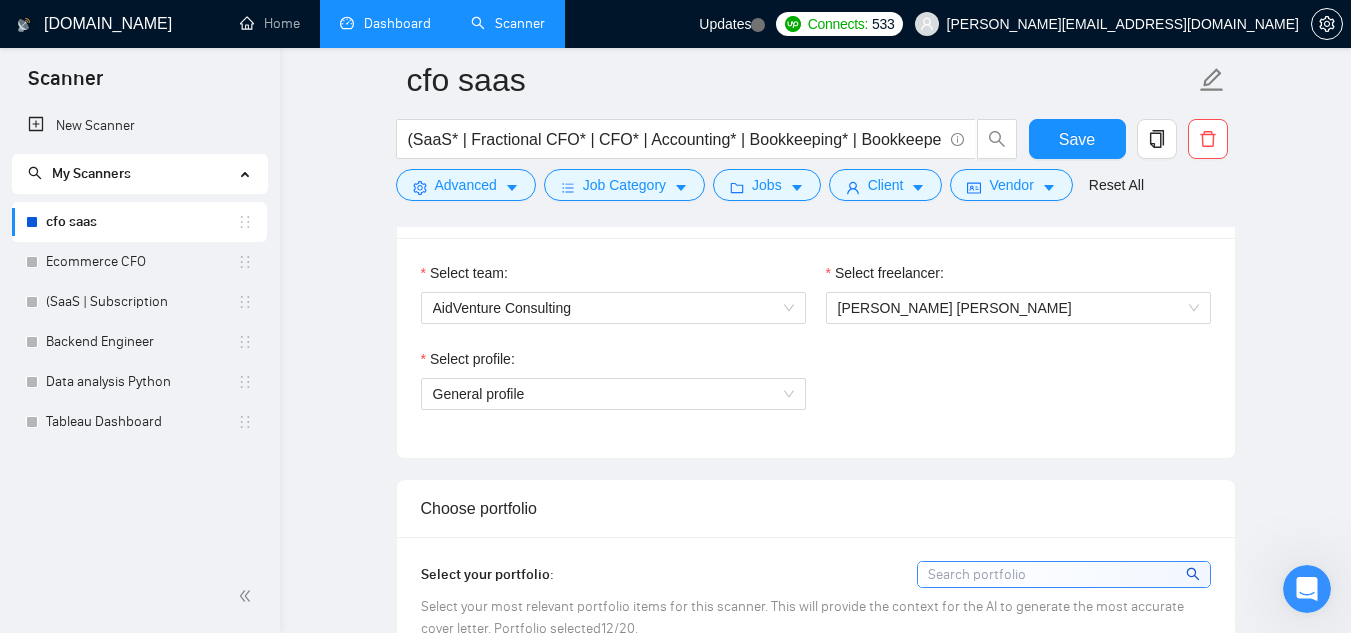 click on "Dashboard" at bounding box center [385, 23] 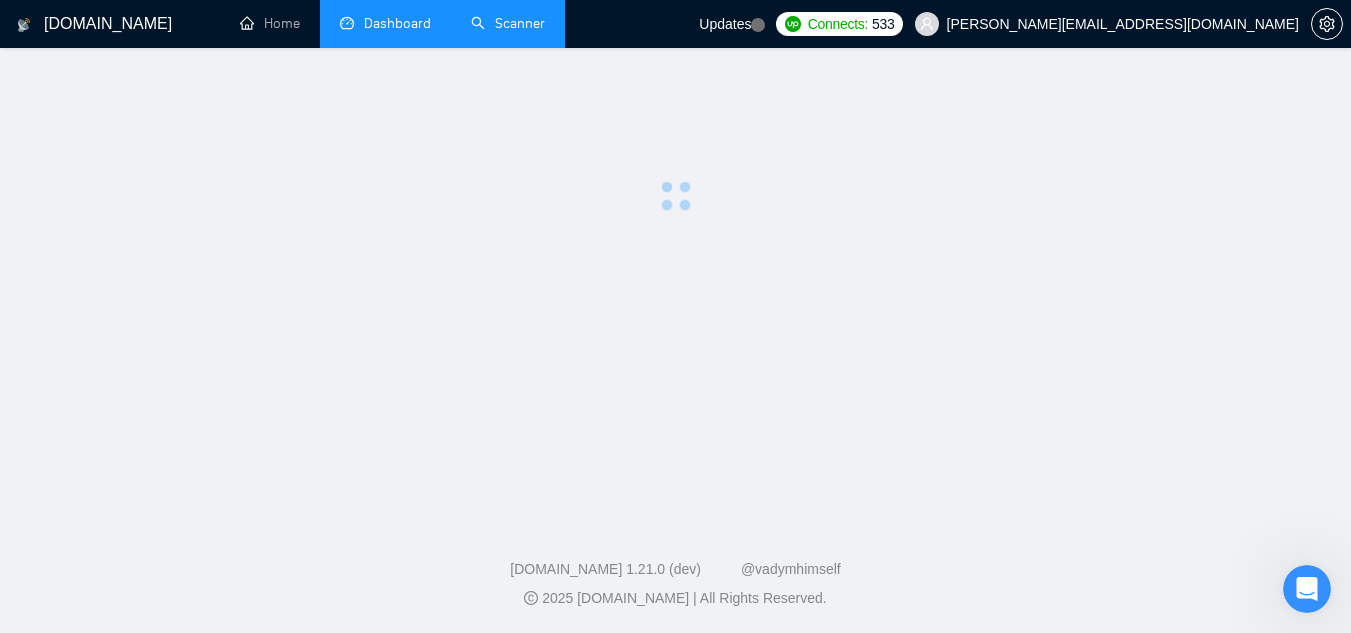 scroll, scrollTop: 0, scrollLeft: 0, axis: both 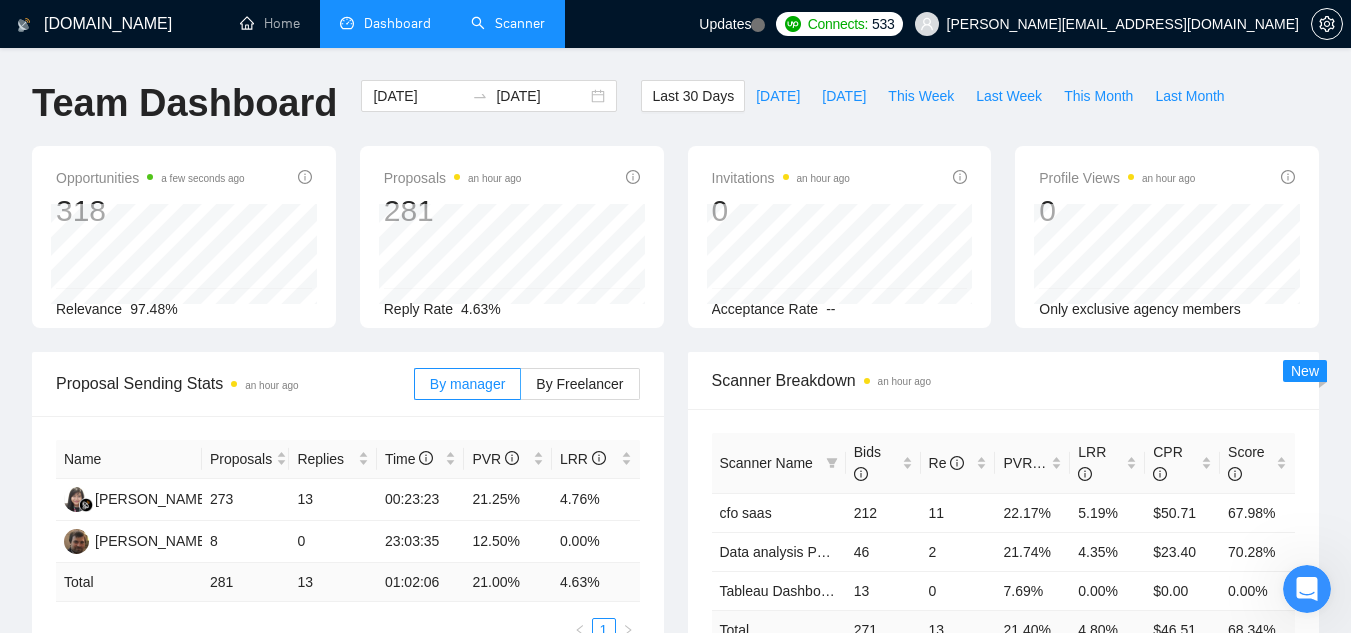 click on "Scanner" at bounding box center [508, 23] 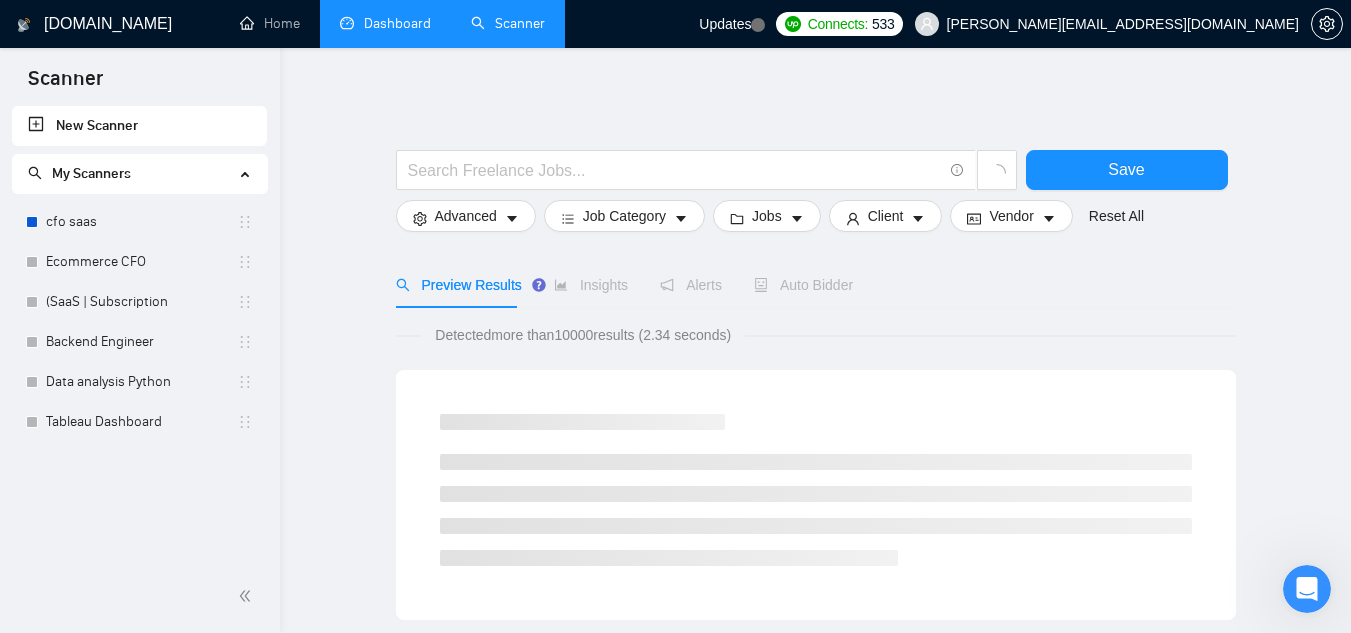 click on "New Scanner" at bounding box center [139, 126] 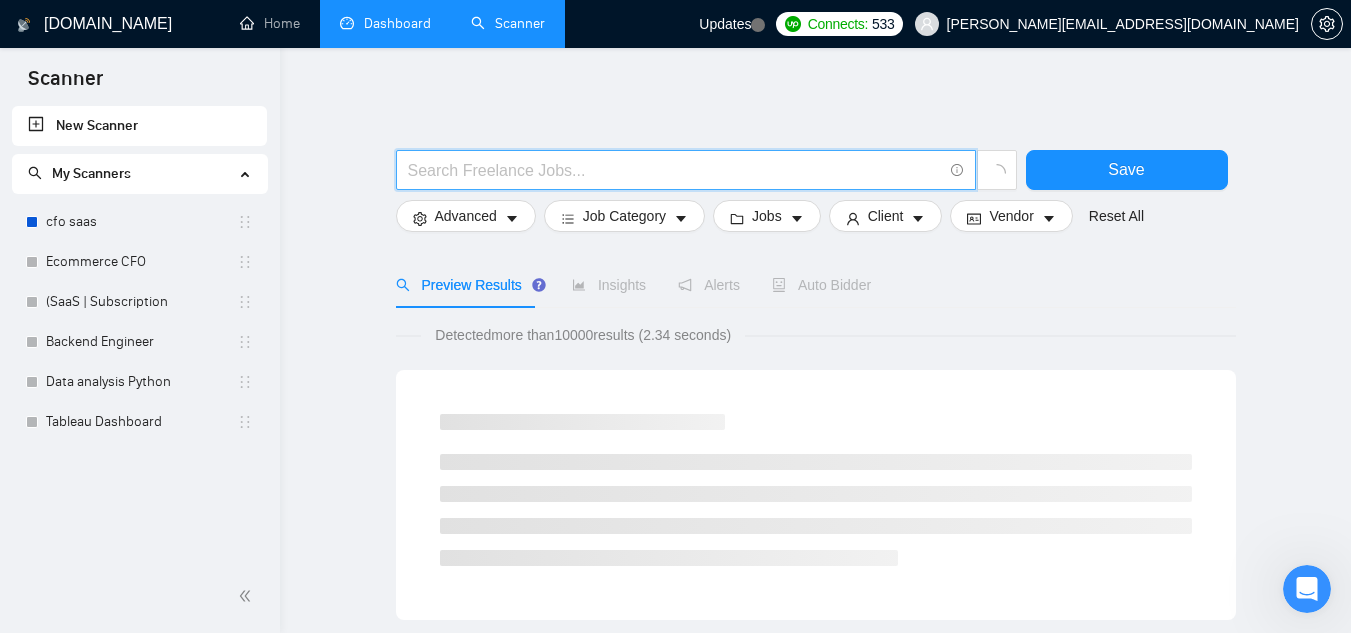 click at bounding box center (675, 170) 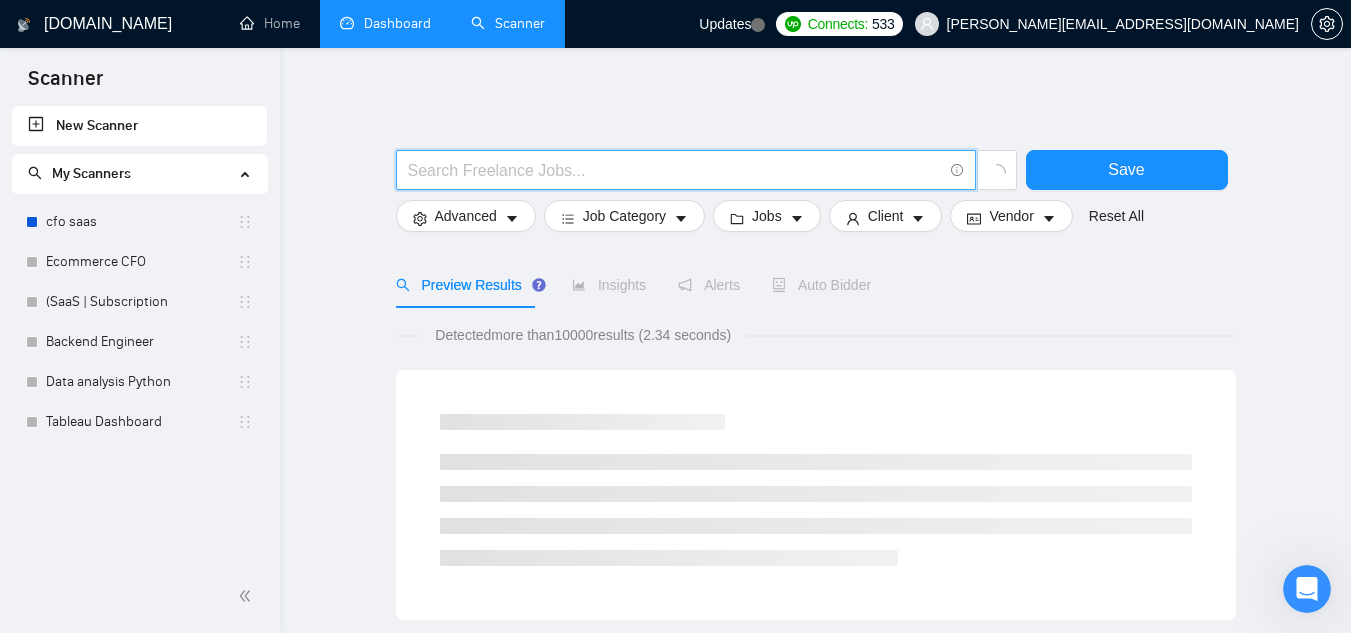 click at bounding box center [675, 170] 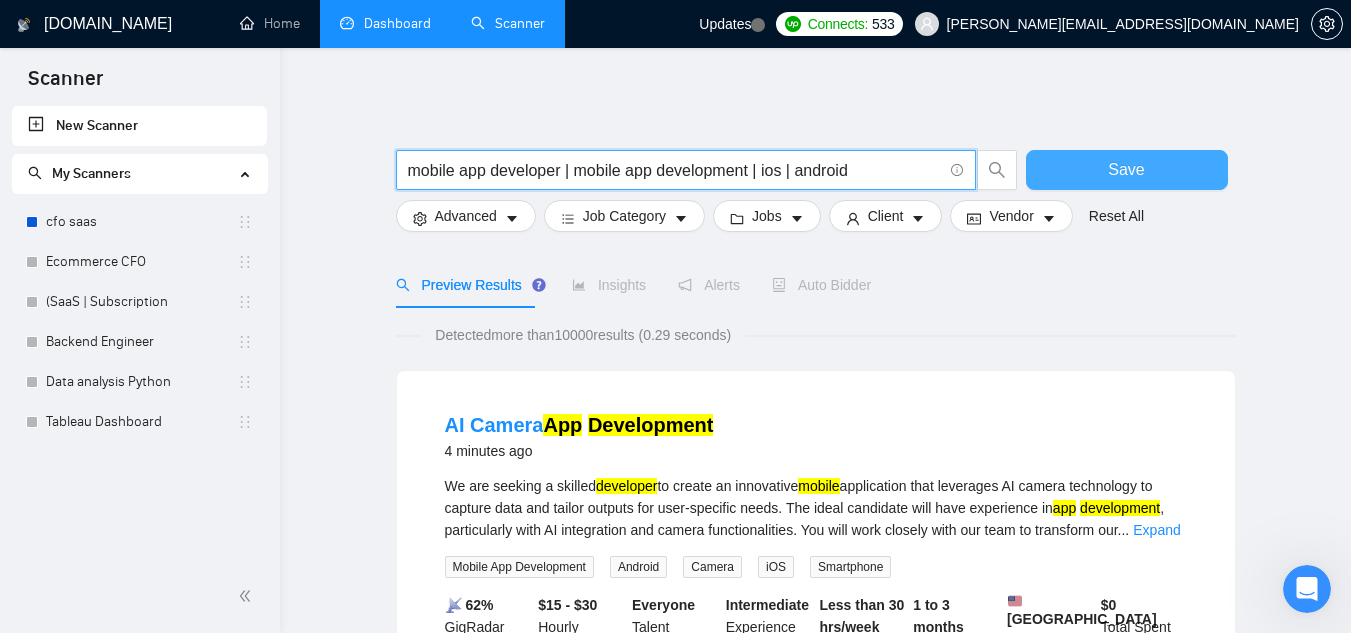 type on "mobile app developer | mobile app development | ios | android" 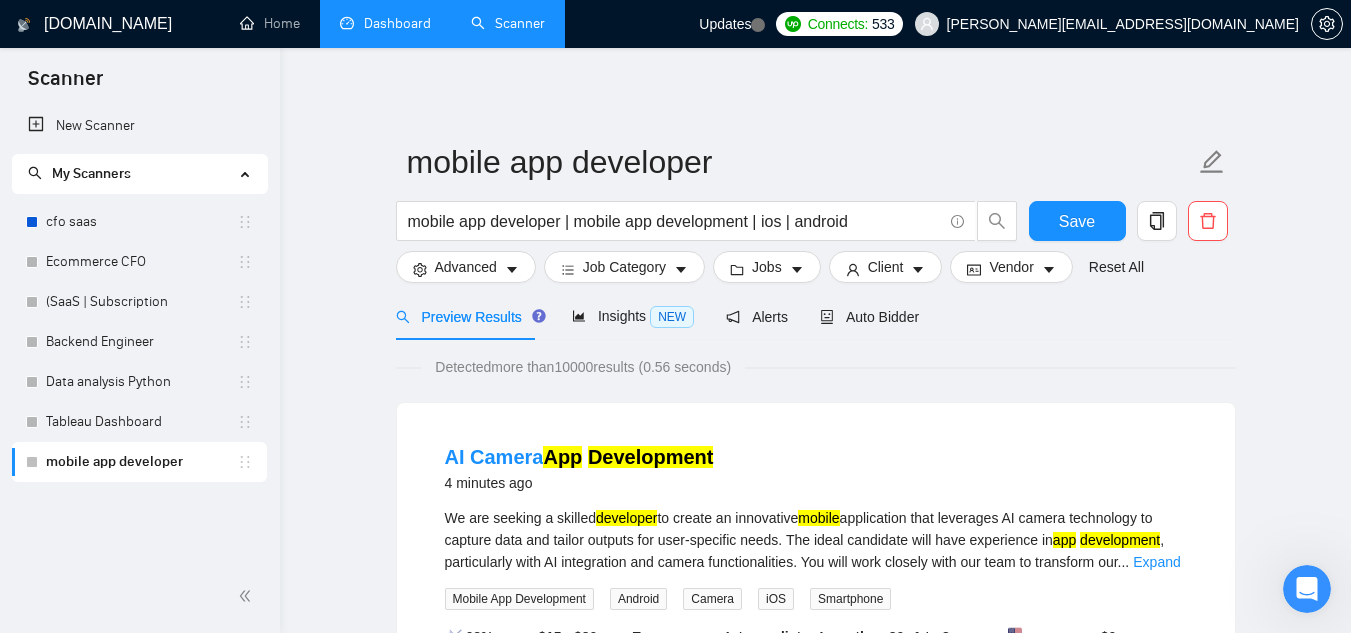 click on "mobile app developer mobile app developer | mobile app development | ios | android Save Advanced   Job Category   Jobs   Client   Vendor   Reset All Preview Results Insights NEW Alerts Auto Bidder Detected  more than   10000  results   (0.56 seconds) AI Camera  App   Development 4 minutes ago We are seeking a skilled  developer  to create an innovative  mobile  application that leverages AI camera technology to capture data and tailor outputs for user-specific needs. The ideal candidate will have experience in  app   development , particularly with AI integration and camera functionalities. You will work closely with our team to transform our ... Expand Mobile App Development Android Camera iOS Smartphone 📡   62% GigRadar Score   $15 - $30 Hourly Everyone Talent Preference Intermediate Experience Level Less than 30 hrs/week Hourly Load 1 to 3 months Duration   [GEOGRAPHIC_DATA] Country $ 0 Total Spent $0.00 Avg Rate Paid 1 Company Size Not Verified Payment Verified - Member Since ⭐️  0.00 Client Feedback" at bounding box center (815, 2479) 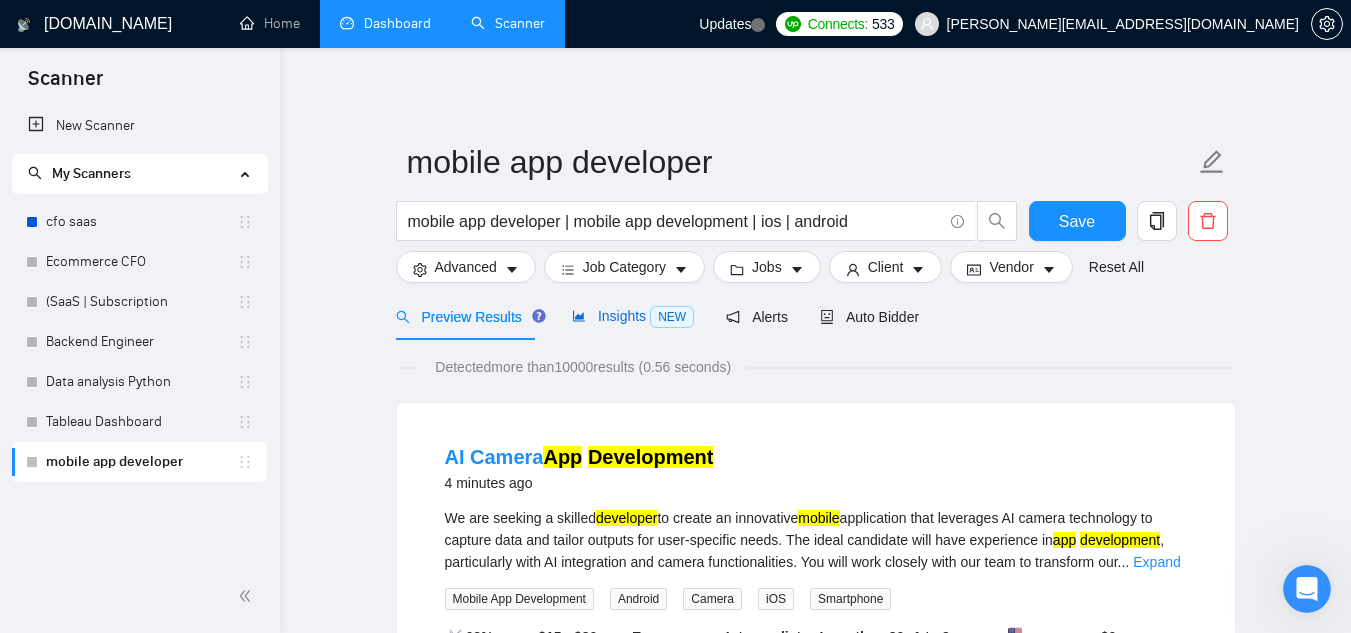 click on "Insights NEW" at bounding box center (633, 316) 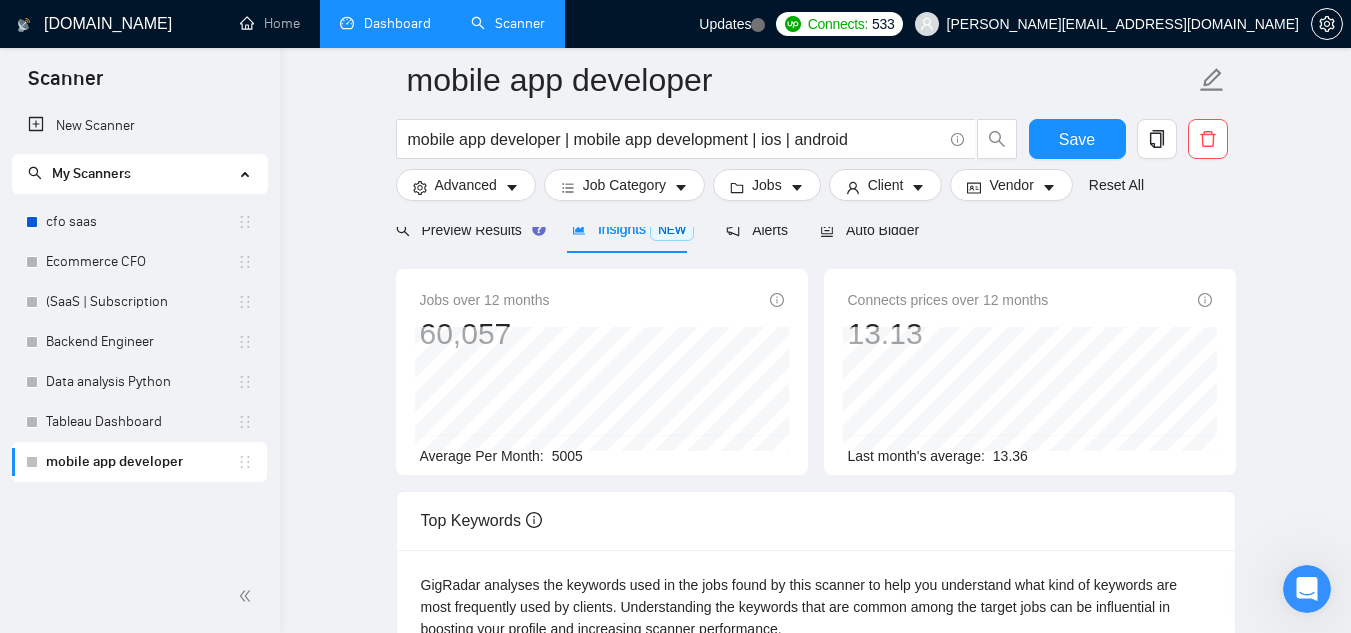 scroll, scrollTop: 483, scrollLeft: 0, axis: vertical 